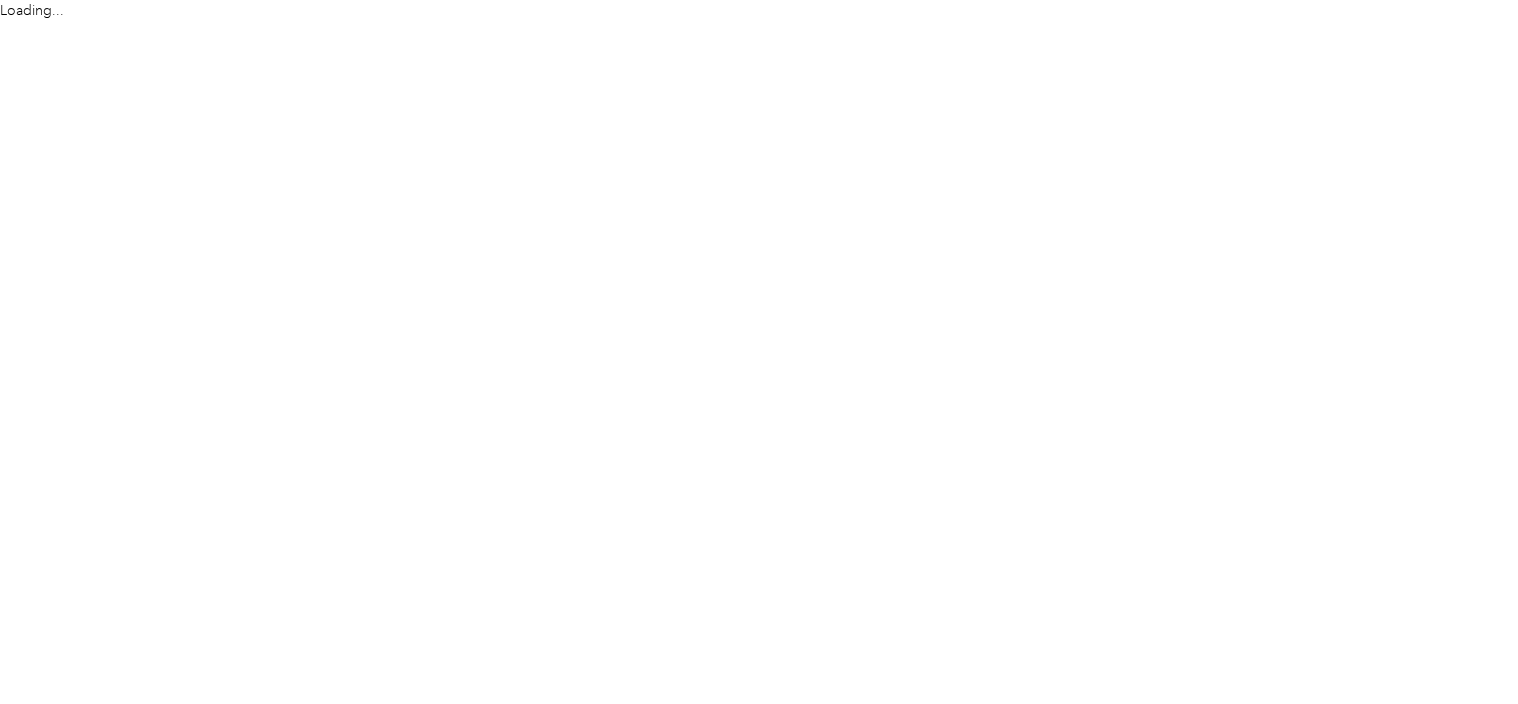 scroll, scrollTop: 0, scrollLeft: 0, axis: both 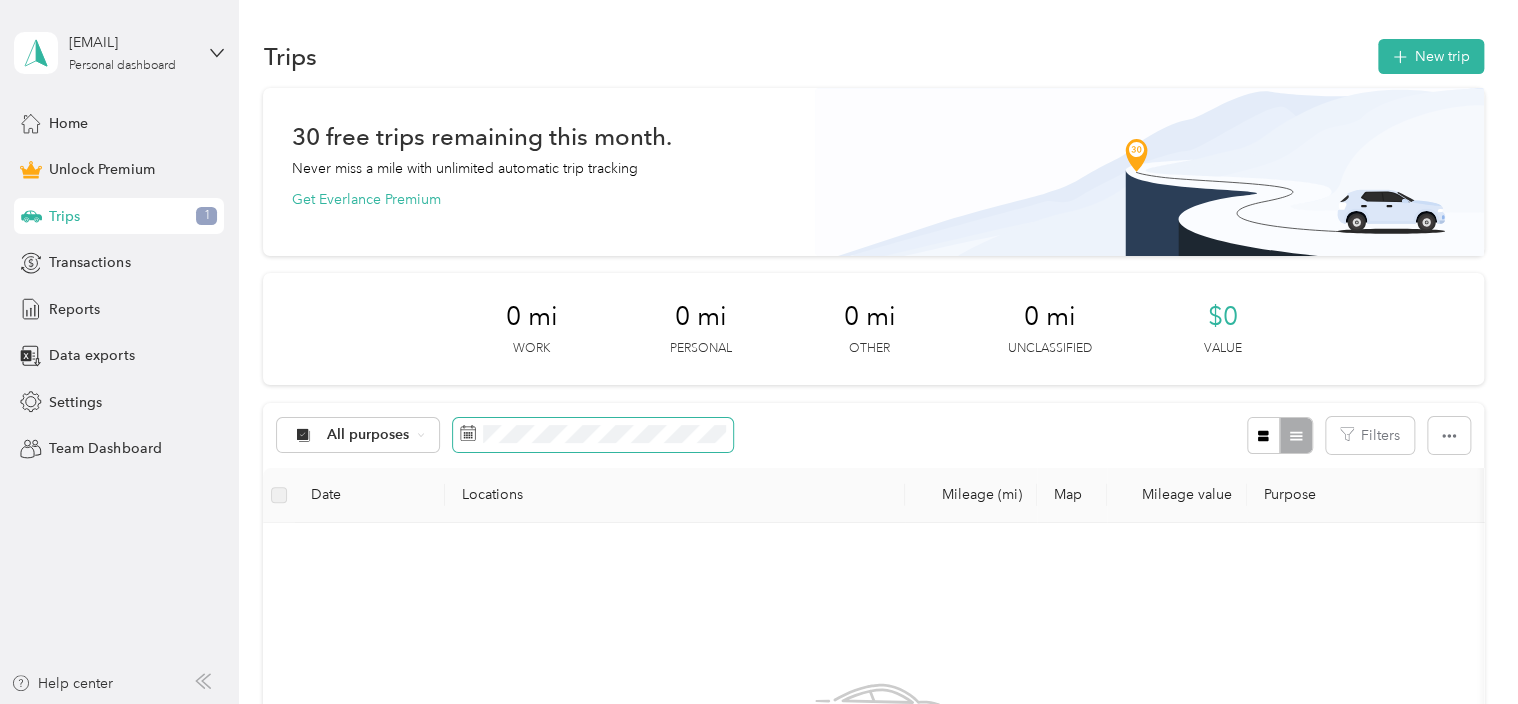 click at bounding box center [593, 435] 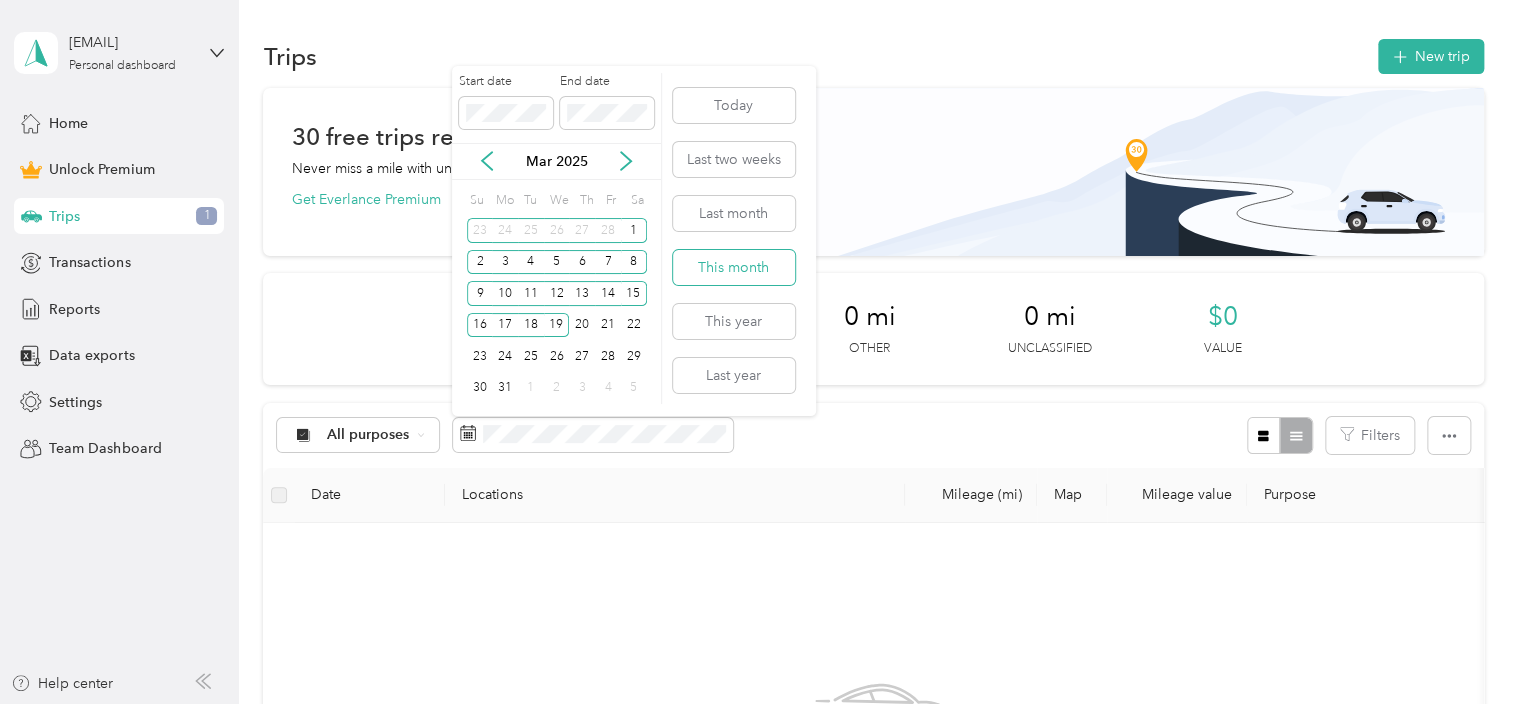 click on "This month" at bounding box center [734, 267] 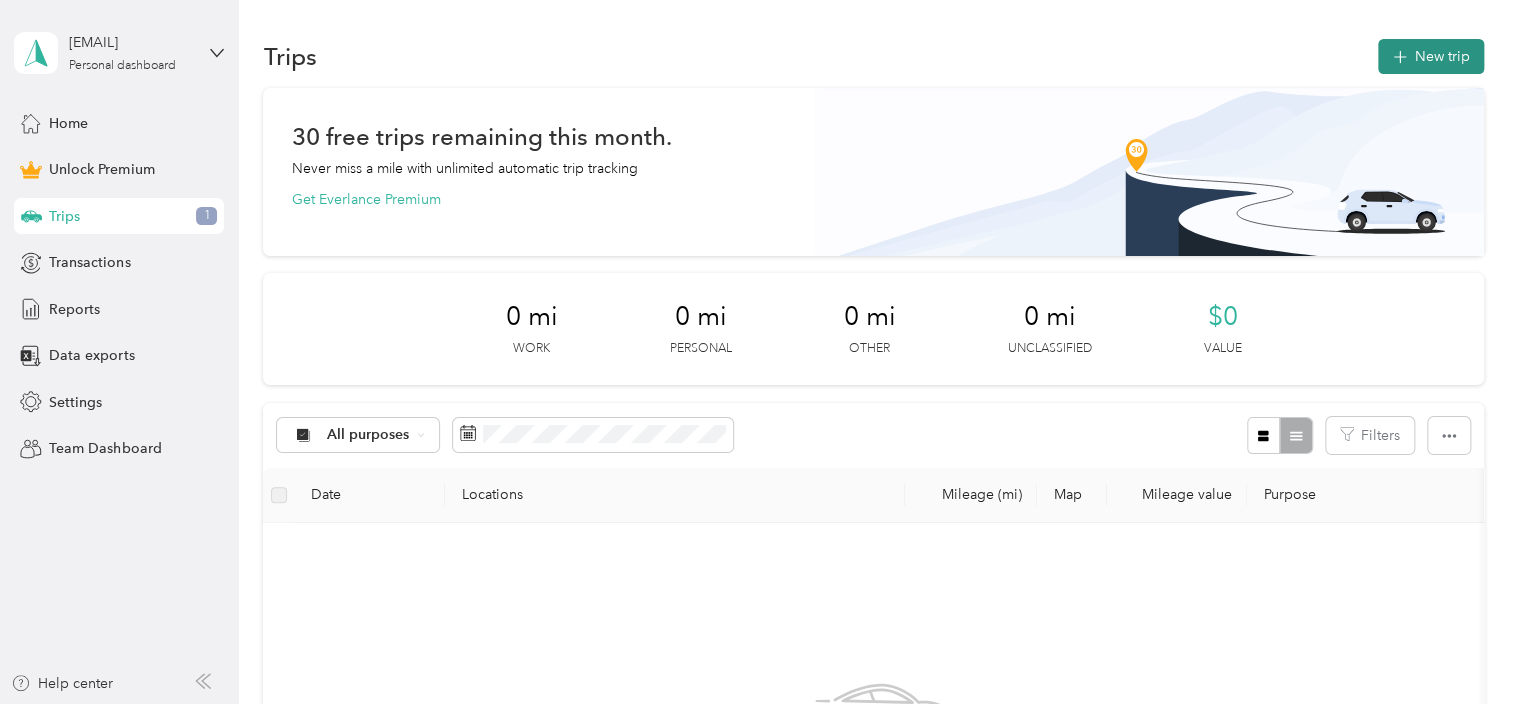 click on "New trip" at bounding box center [1431, 56] 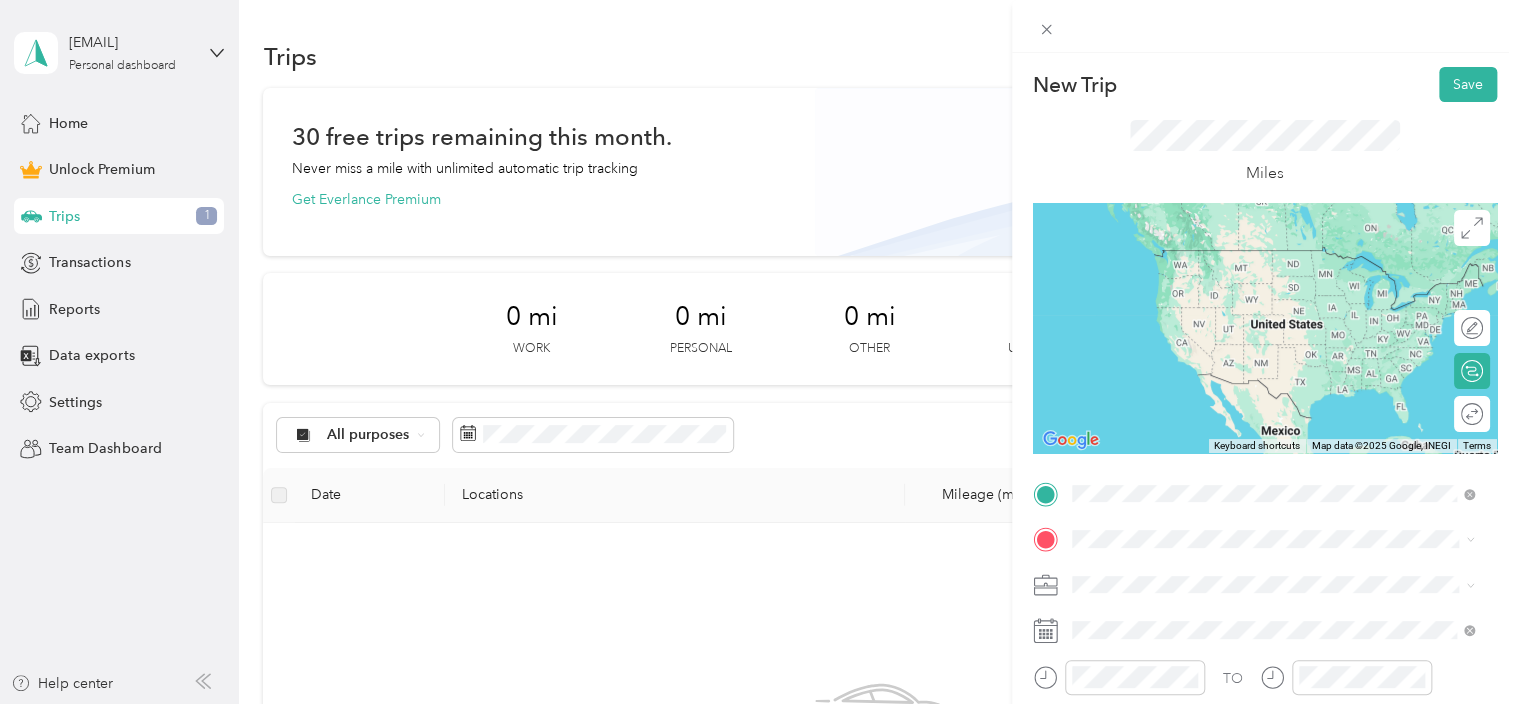 click on "[NUMBER] [STREET]
[CITY], [STATE] [POSTAL_CODE], [COUNTRY]" at bounding box center (1253, 258) 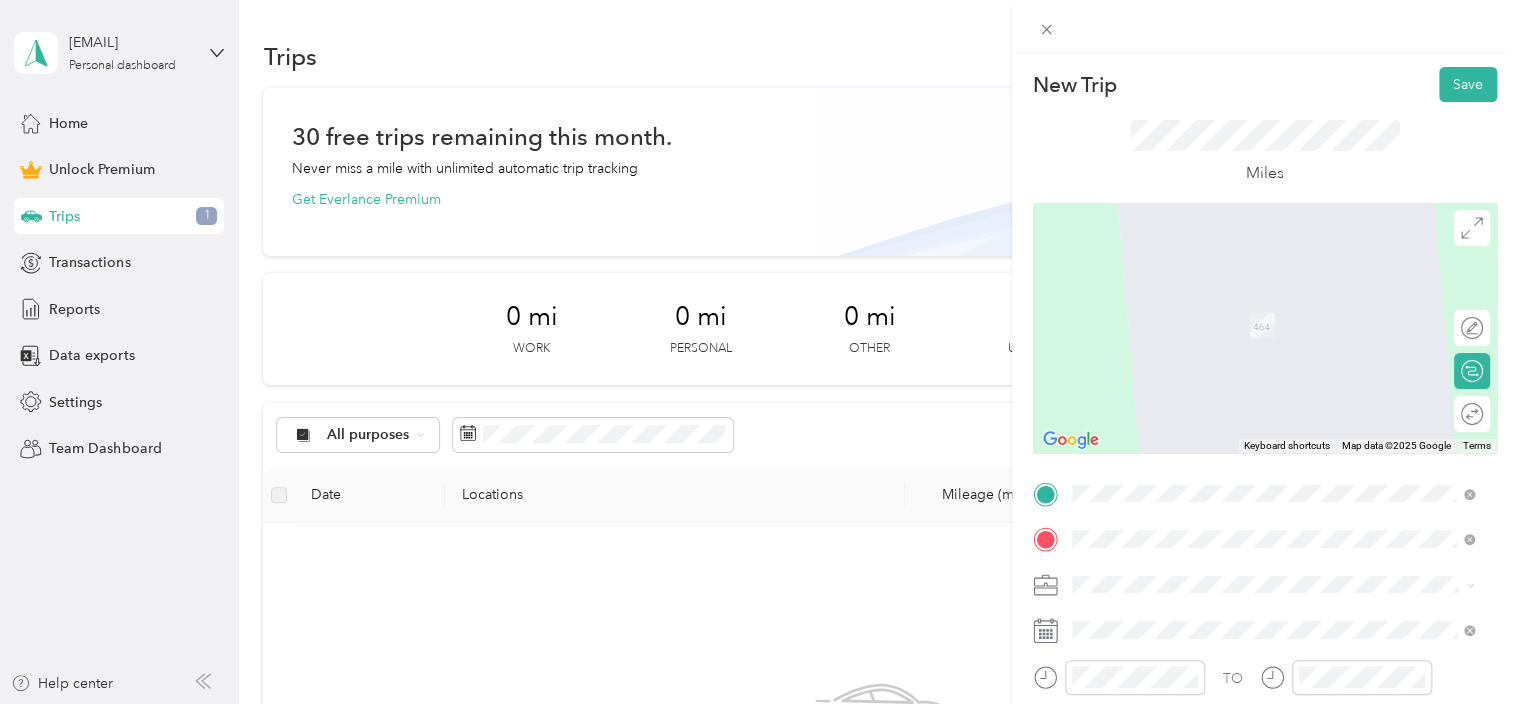 click on "[NUMBER] [STREET]
[CITY], [STATE] [POSTAL_CODE], [COUNTRY]" at bounding box center [1253, 304] 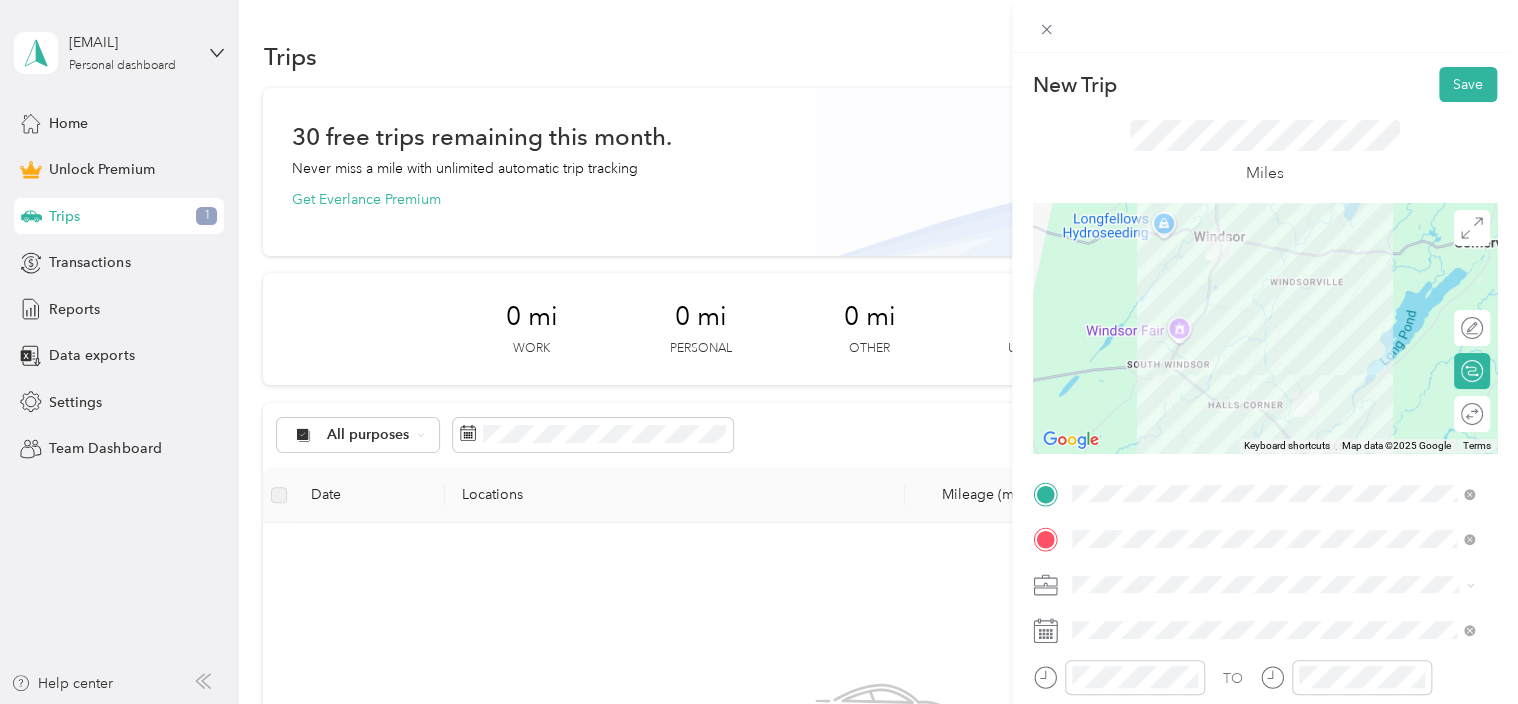 click at bounding box center (1265, 328) 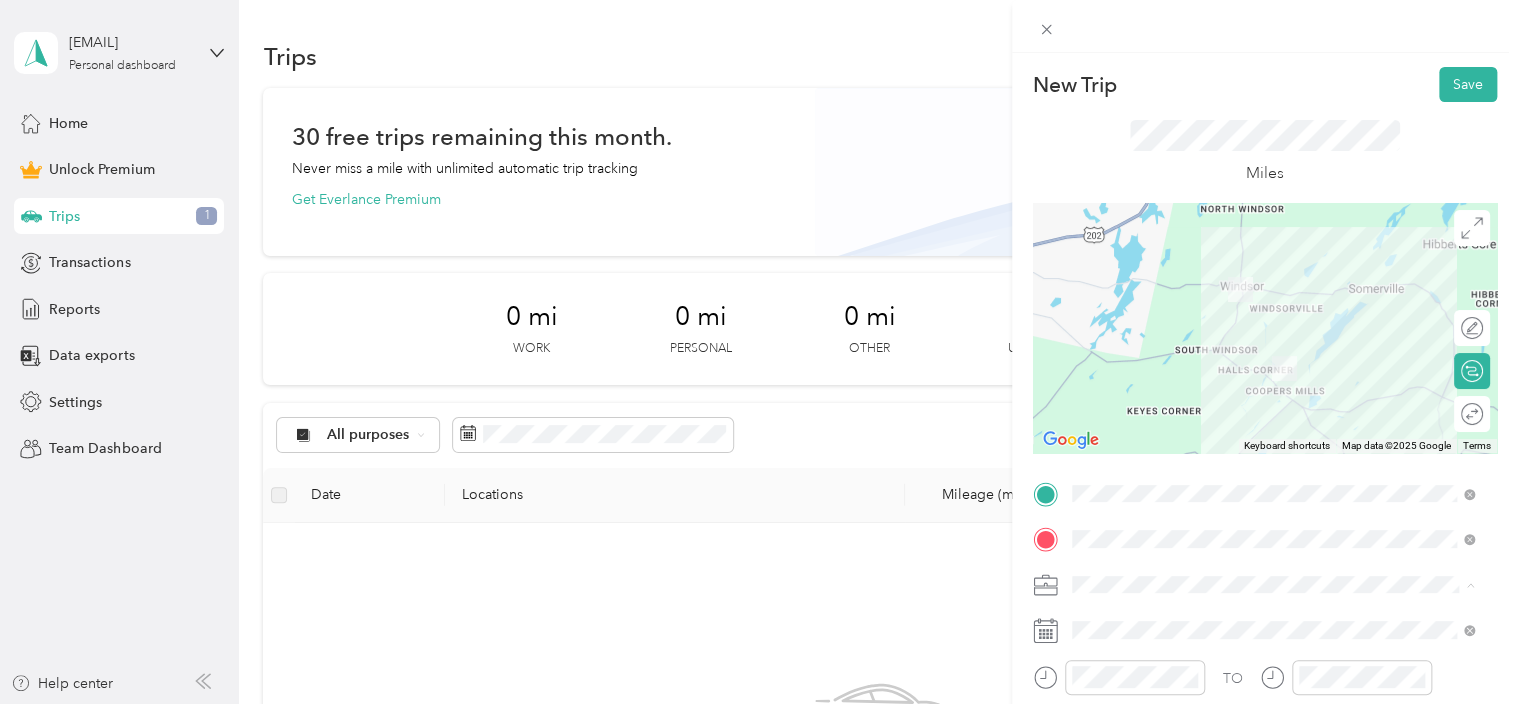 click on "Work" at bounding box center (1273, 304) 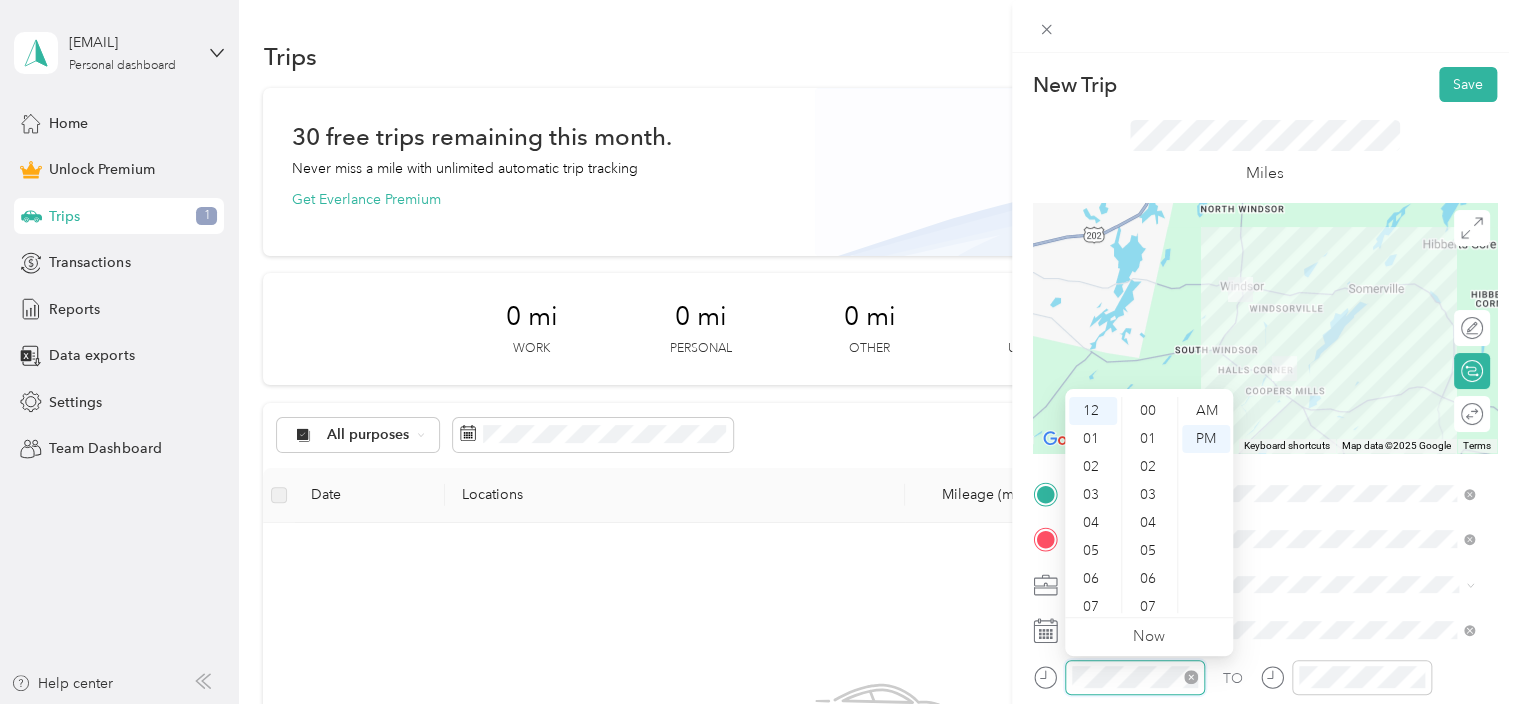 scroll, scrollTop: 616, scrollLeft: 0, axis: vertical 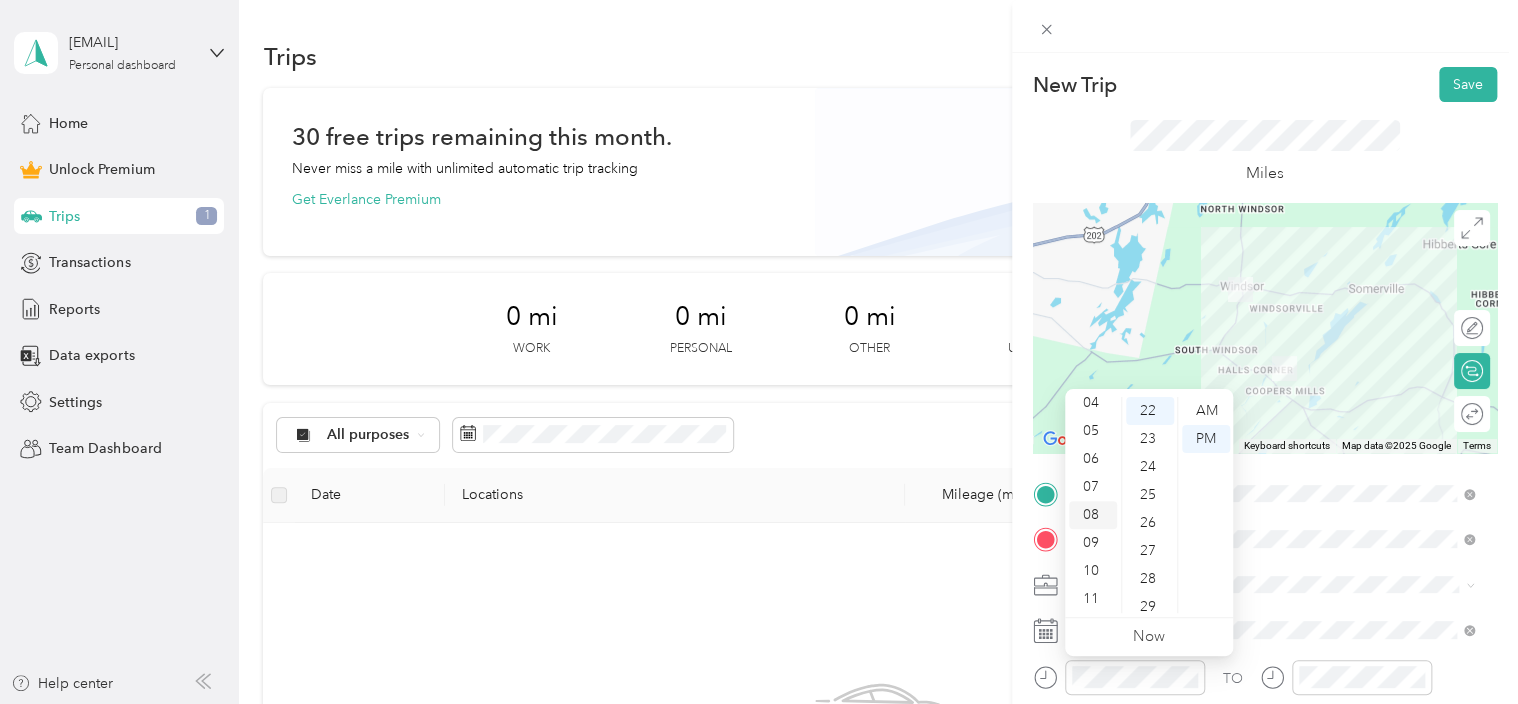 click on "08" at bounding box center (1093, 515) 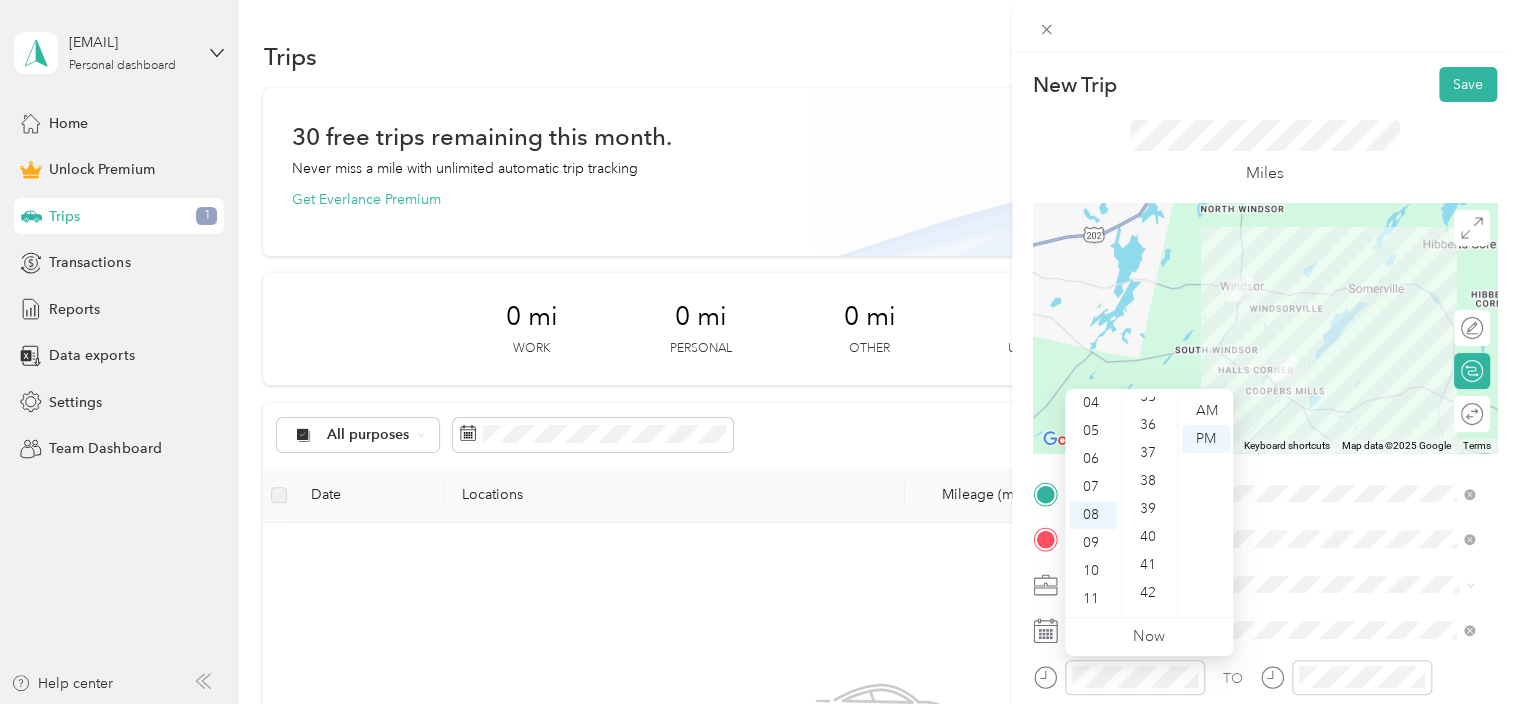 scroll, scrollTop: 1016, scrollLeft: 0, axis: vertical 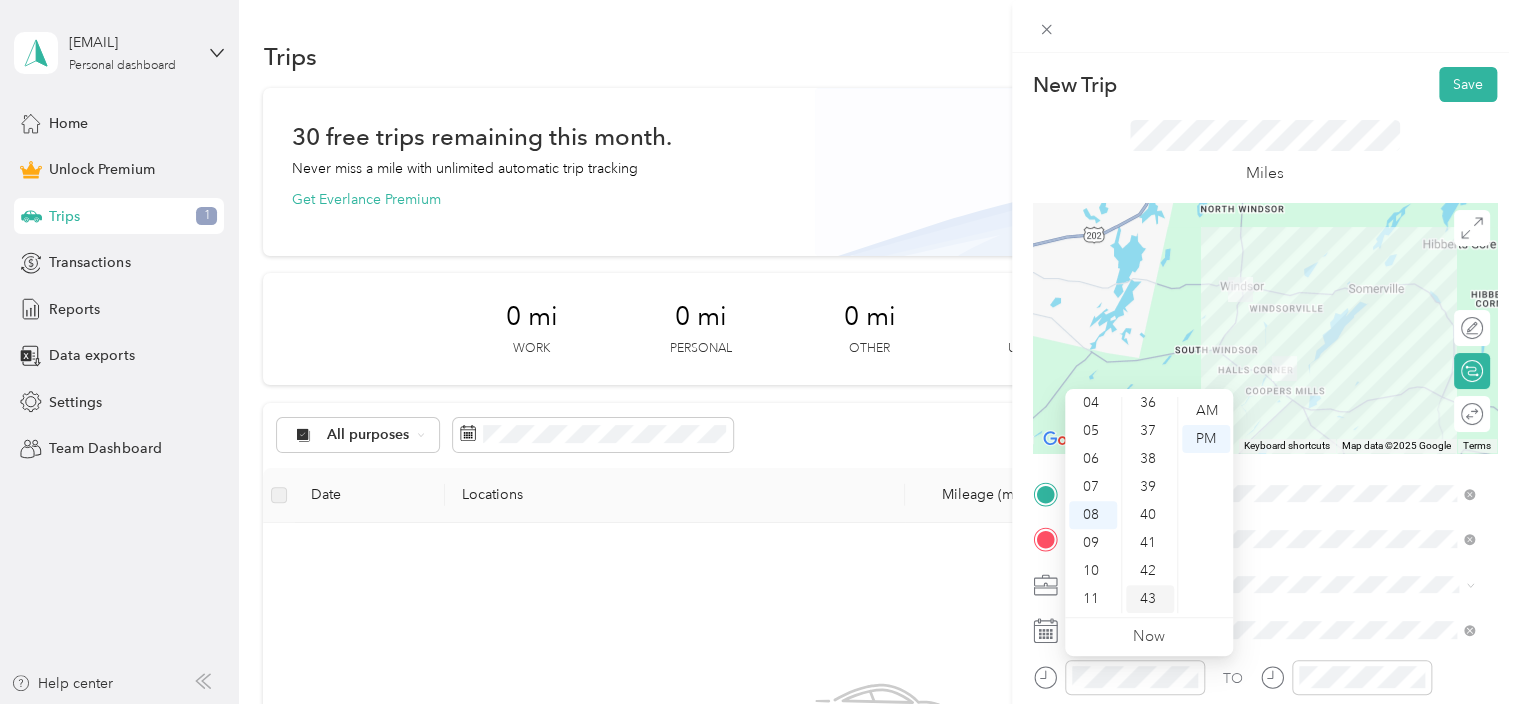 click on "43" at bounding box center (1150, 599) 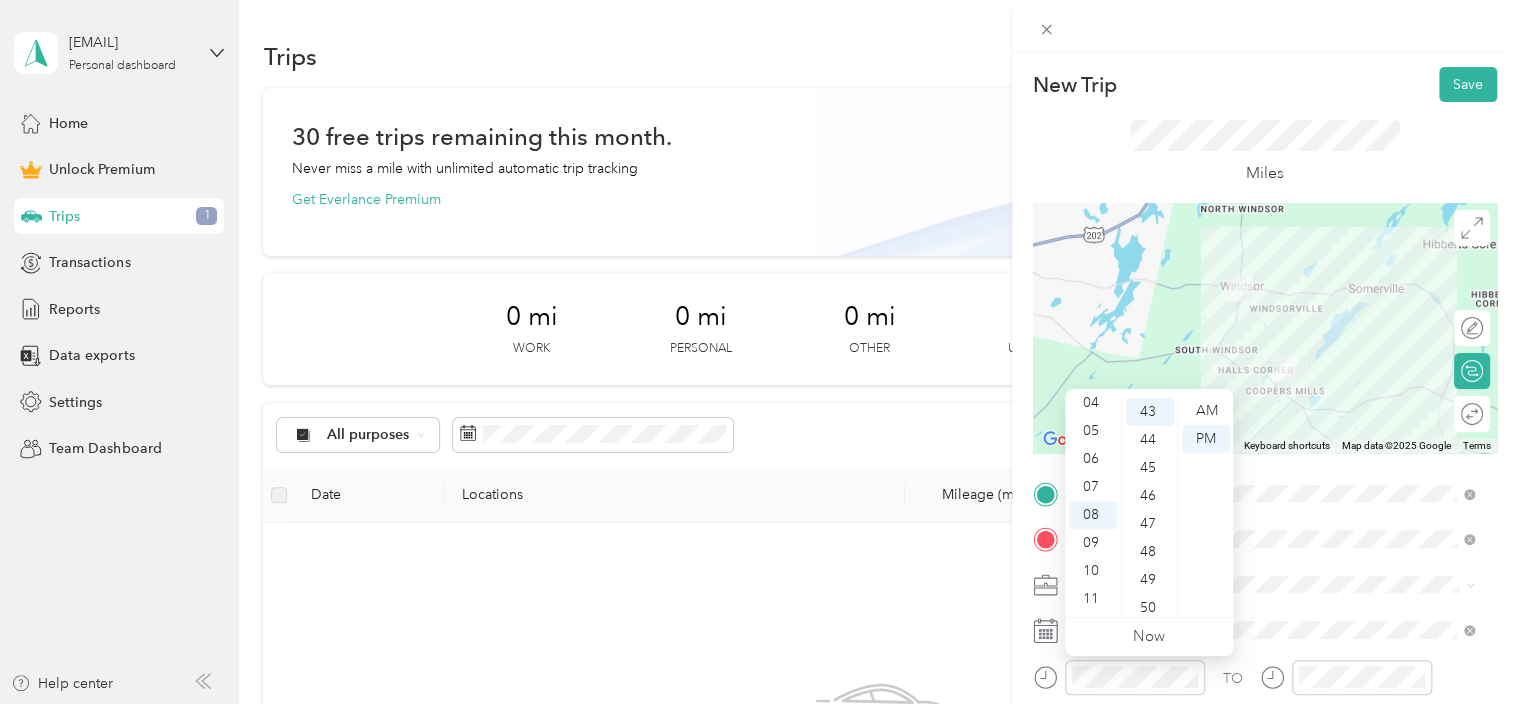 scroll, scrollTop: 1204, scrollLeft: 0, axis: vertical 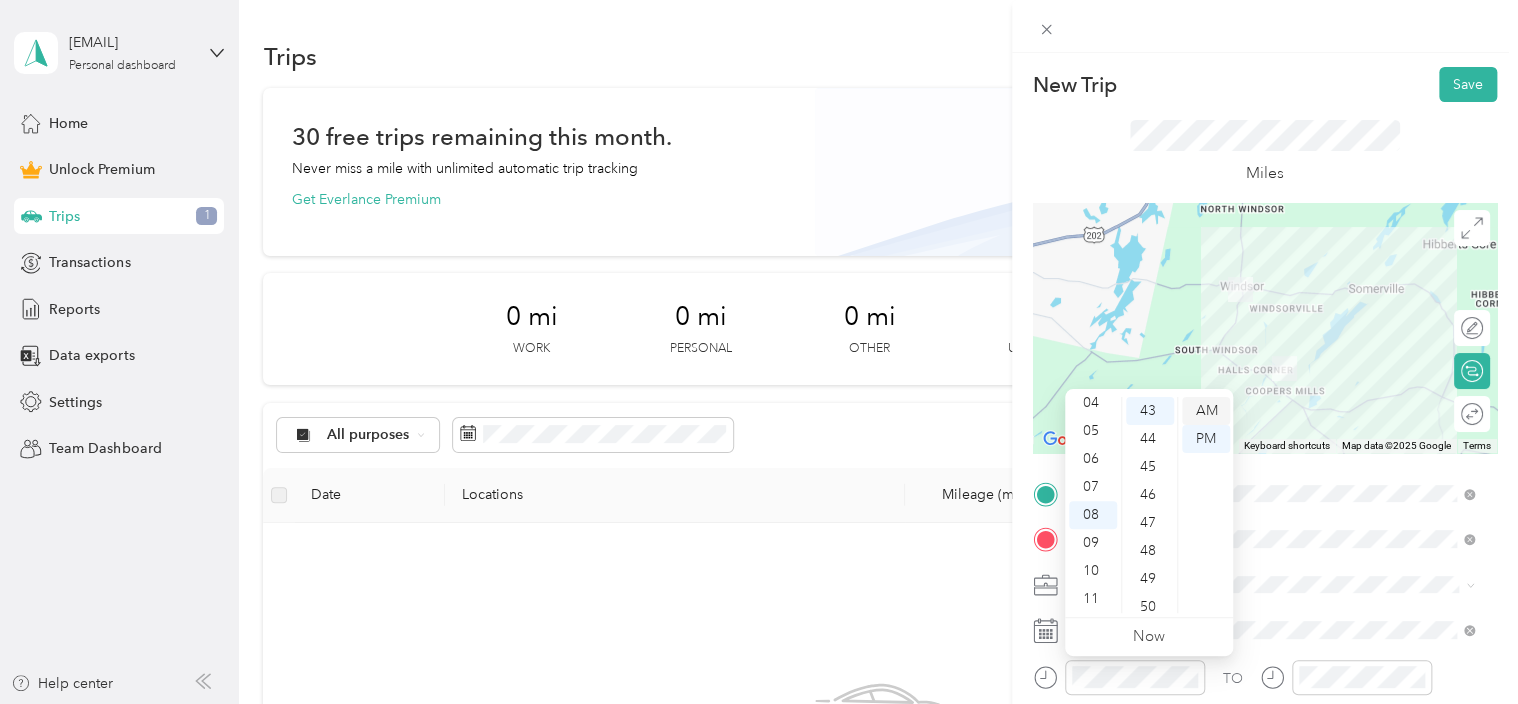 click on "AM" at bounding box center [1206, 411] 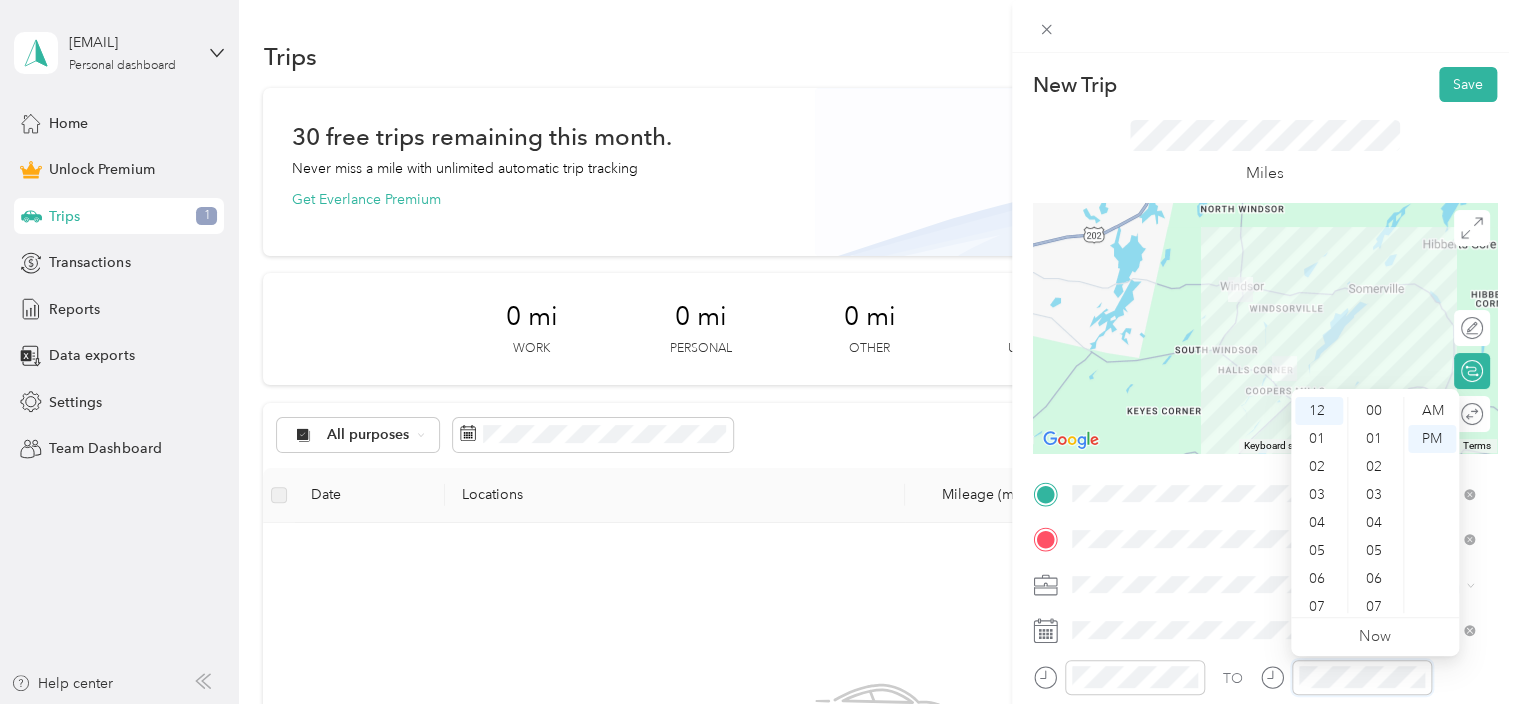 scroll, scrollTop: 616, scrollLeft: 0, axis: vertical 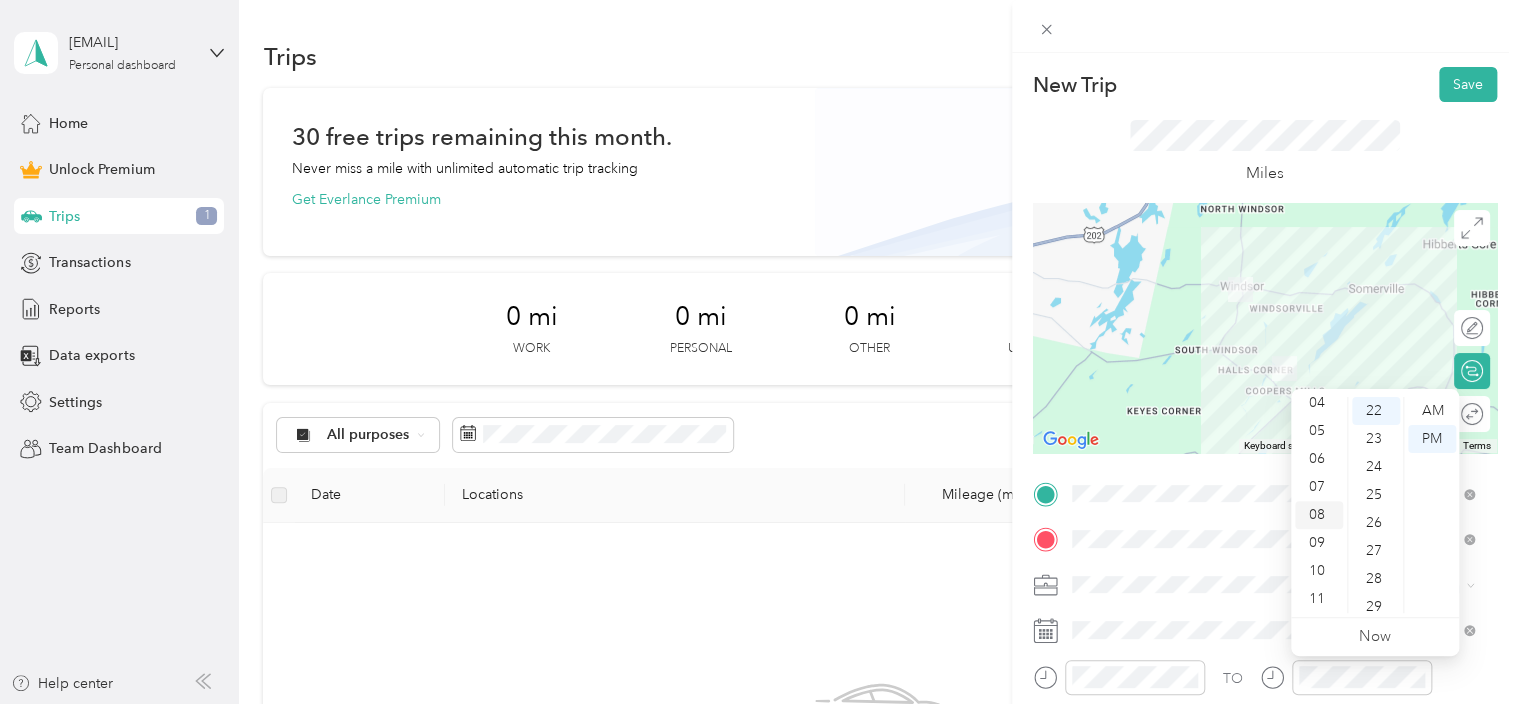click on "08" at bounding box center (1319, 515) 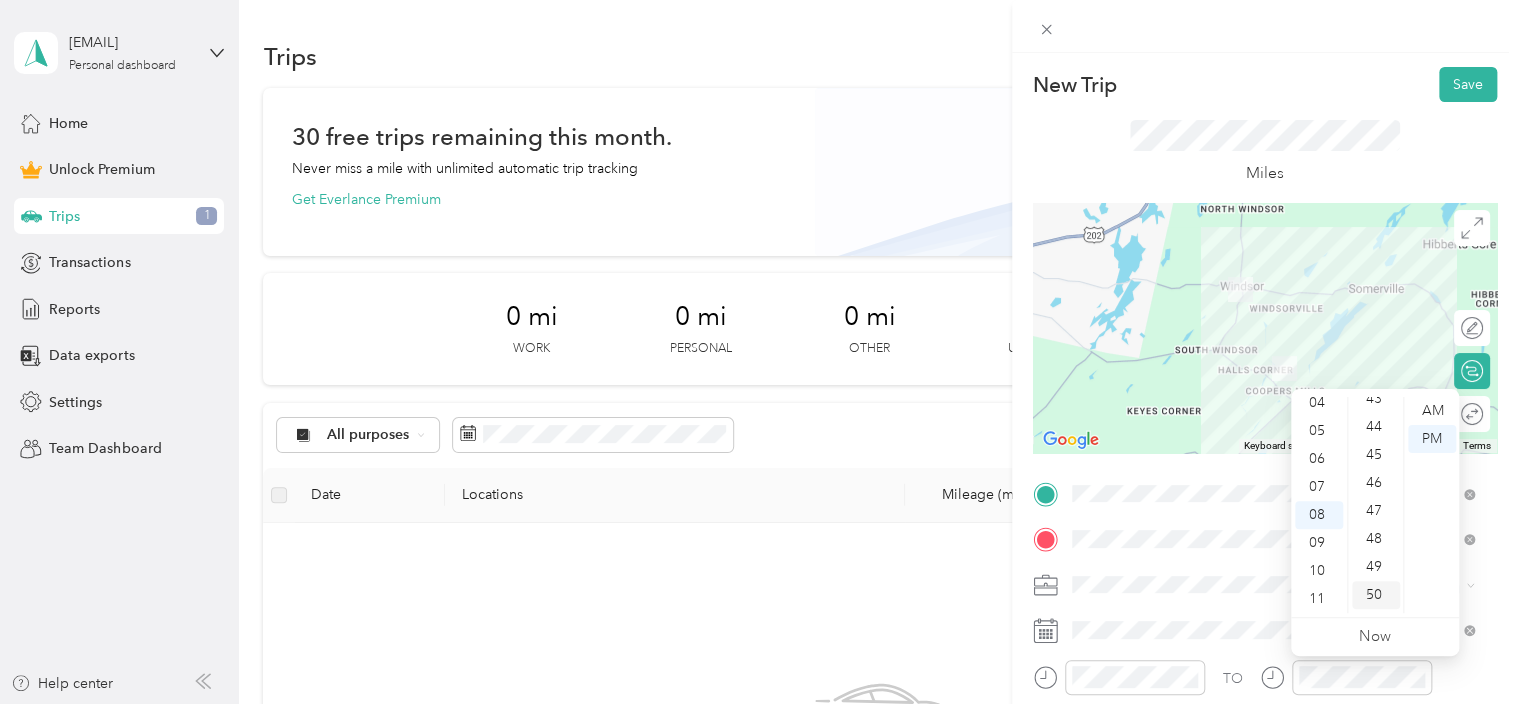 click on "50" at bounding box center [1376, 595] 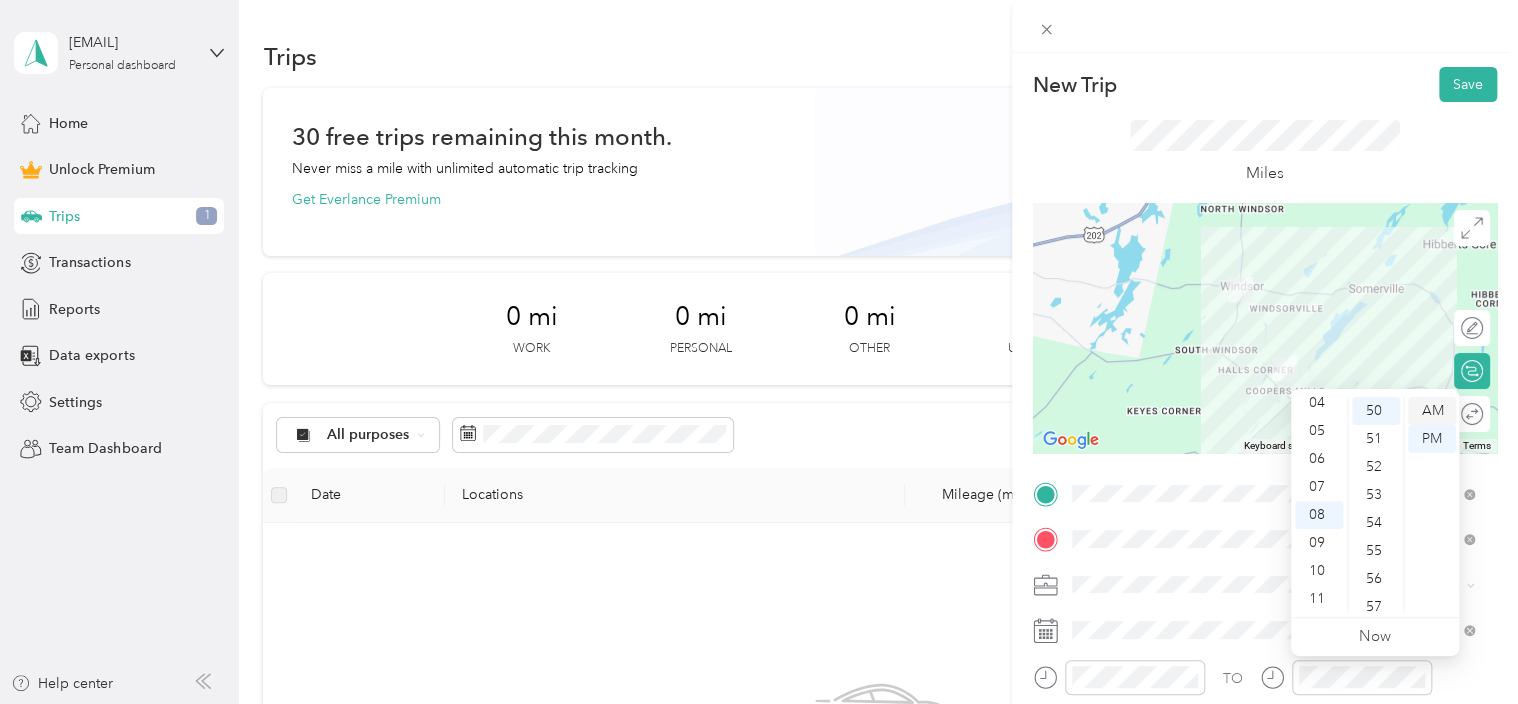 scroll, scrollTop: 1400, scrollLeft: 0, axis: vertical 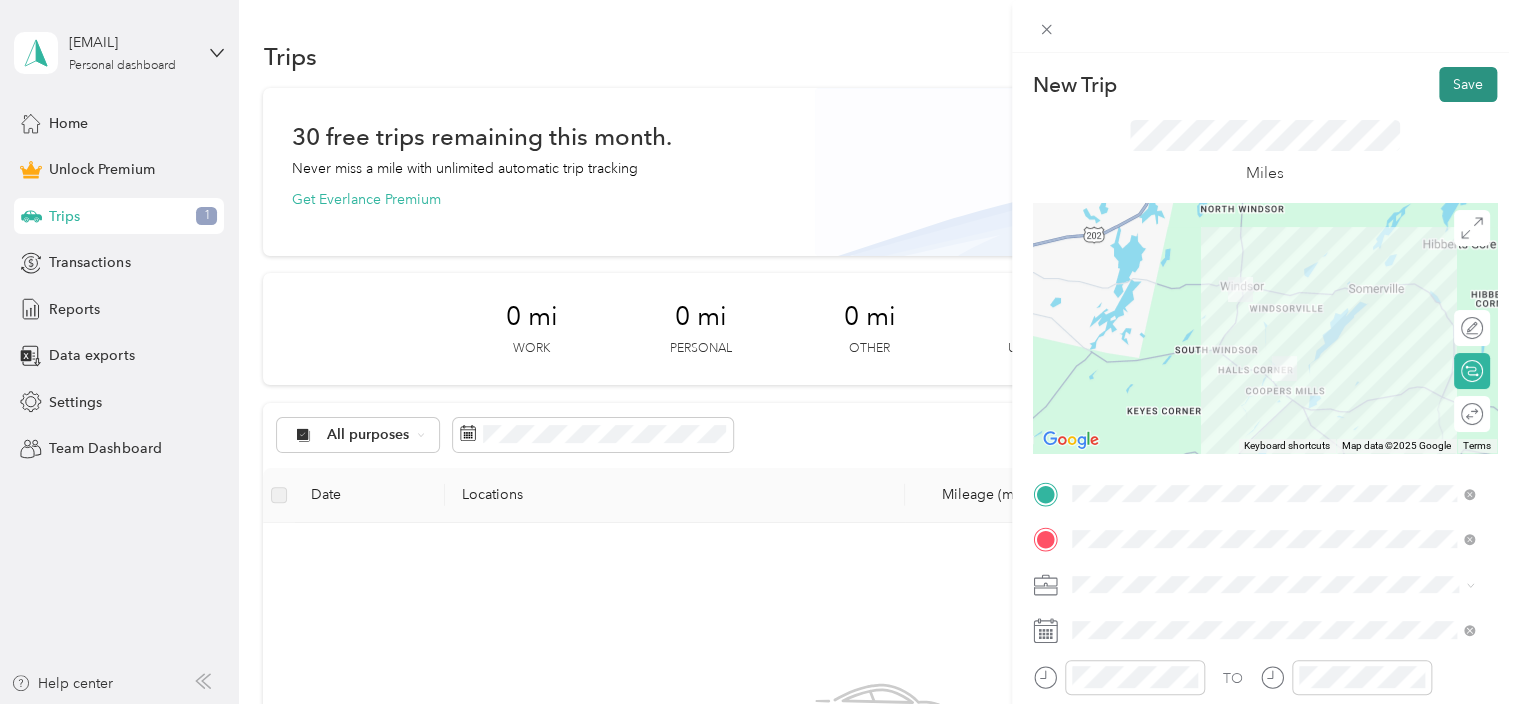 click on "Save" at bounding box center (1468, 84) 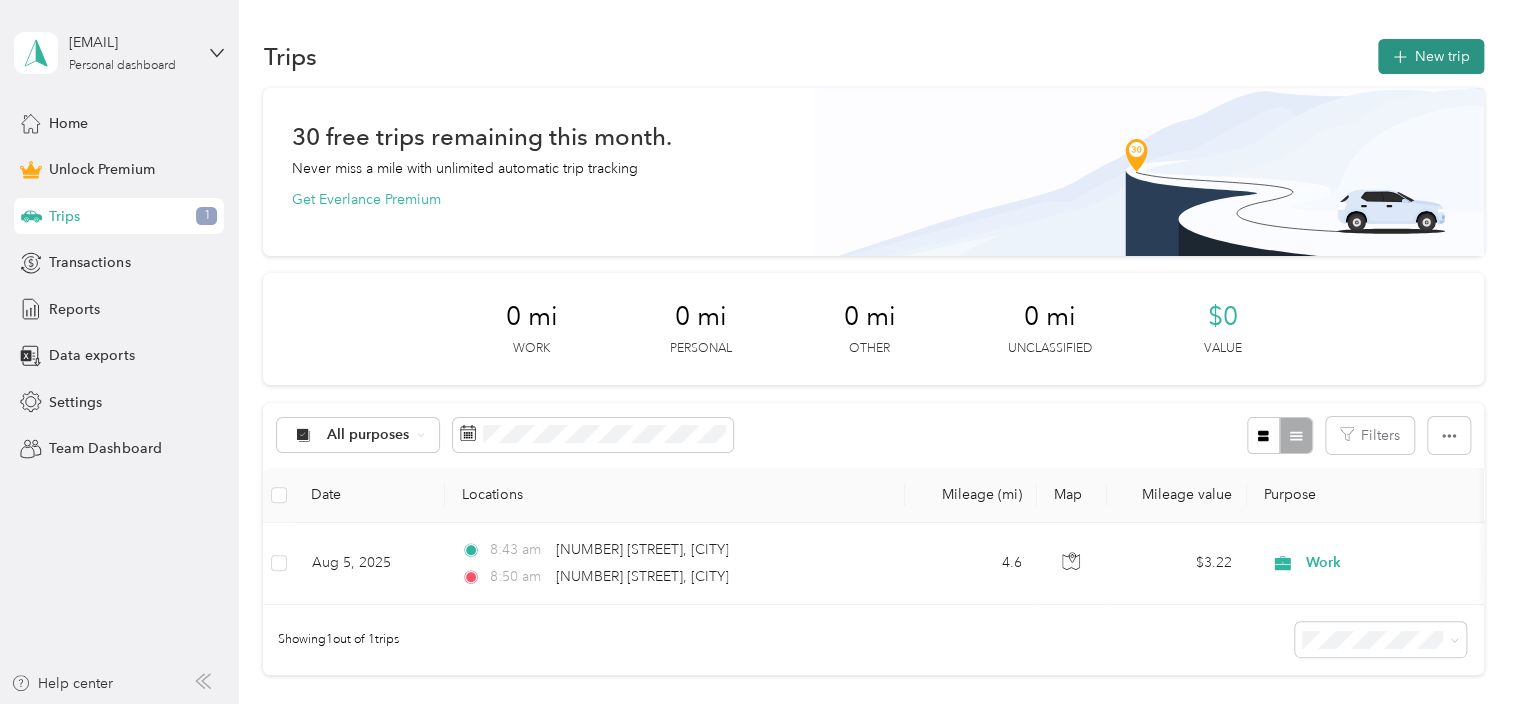 click on "New trip" at bounding box center (1431, 56) 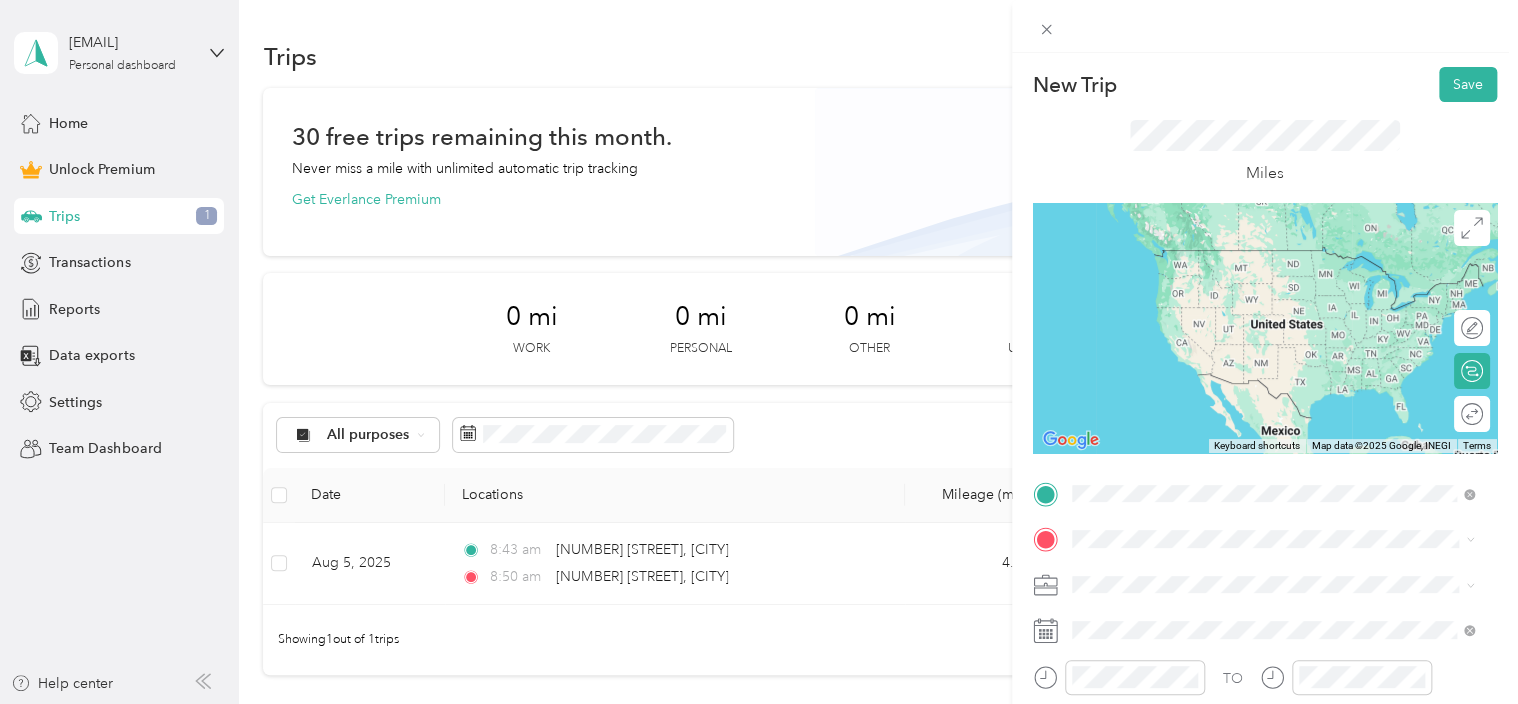 click on "[NUMBER] [STREET]
[CITY], [STATE] [POSTAL_CODE], [COUNTRY]" at bounding box center [1253, 258] 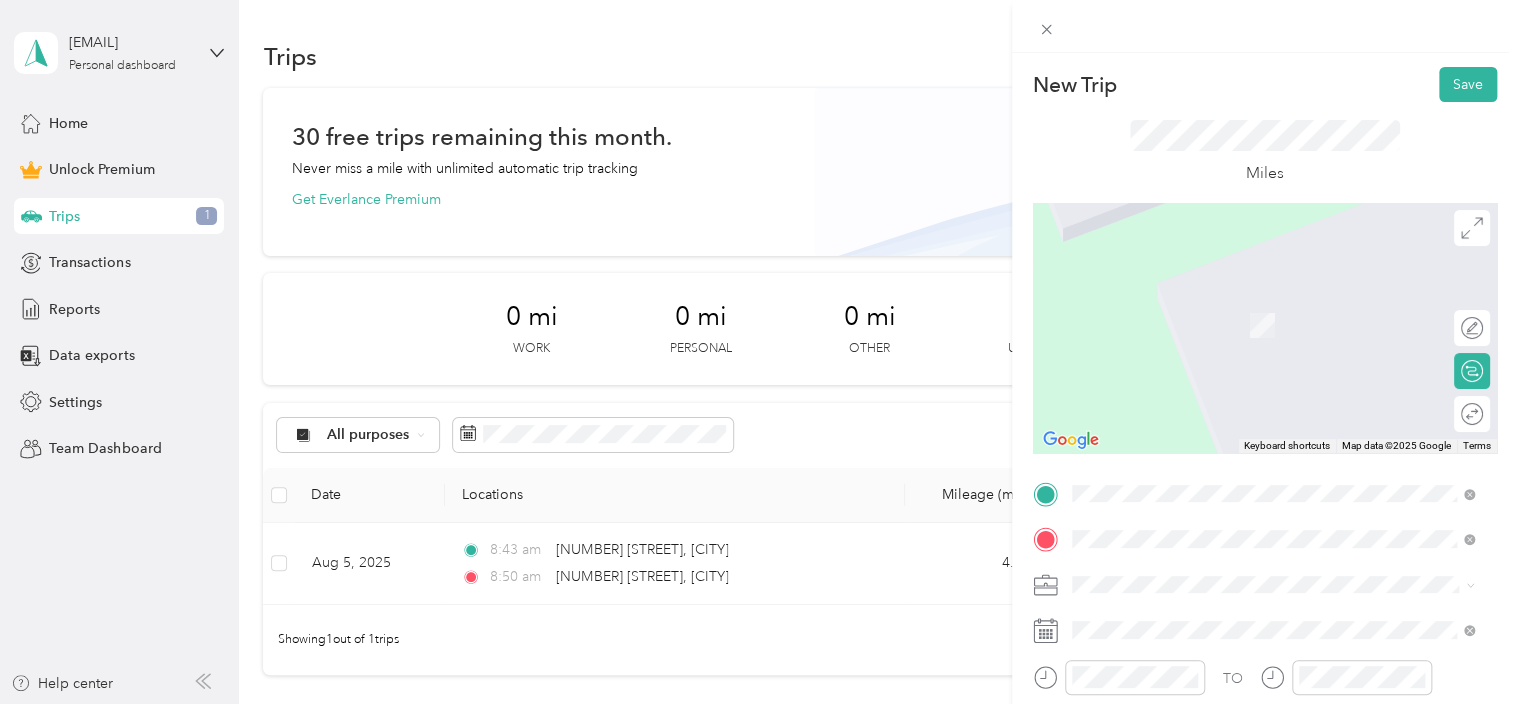 click on "[NUMBER] [STREET]
[CITY], [STATE] [POSTAL_CODE], [COUNTRY]" at bounding box center [1253, 360] 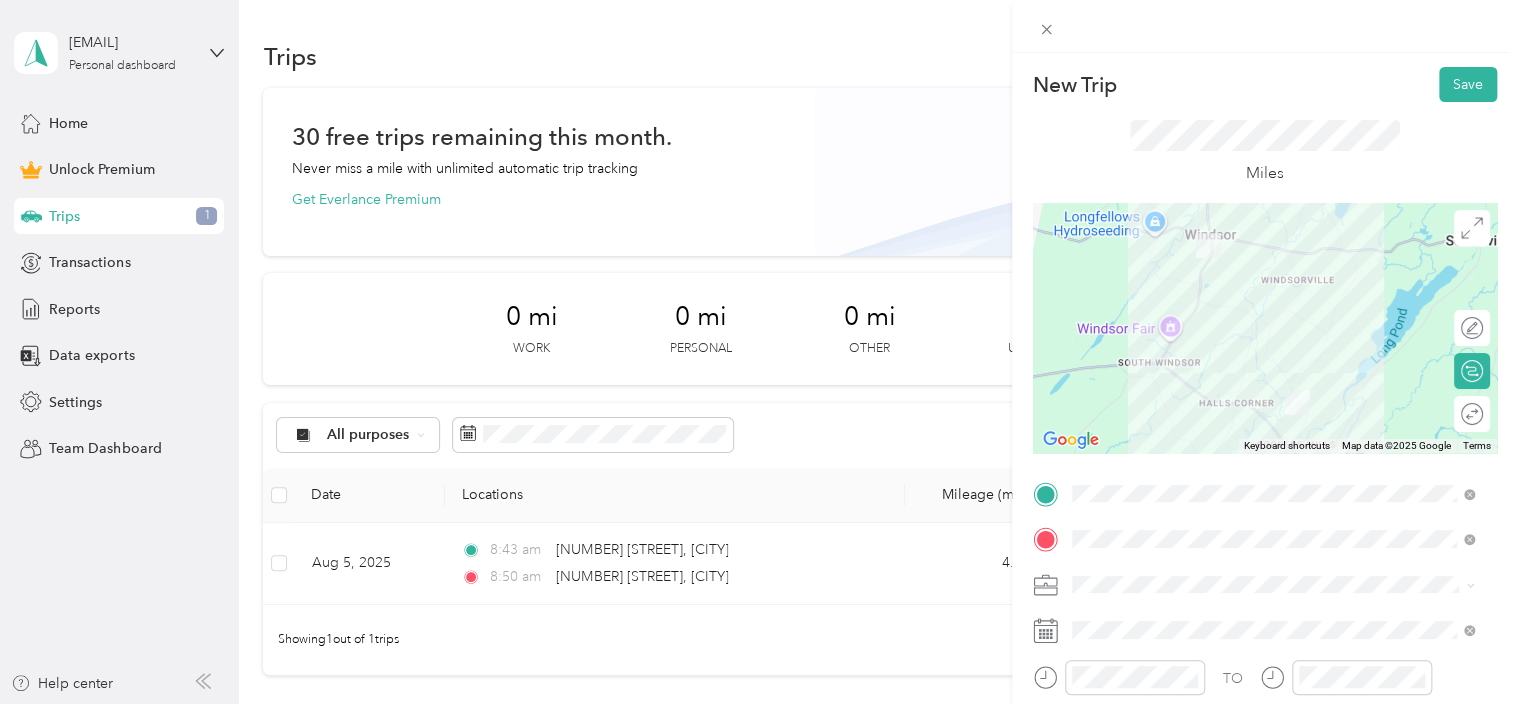 drag, startPoint x: 1281, startPoint y: 271, endPoint x: 1250, endPoint y: 378, distance: 111.40018 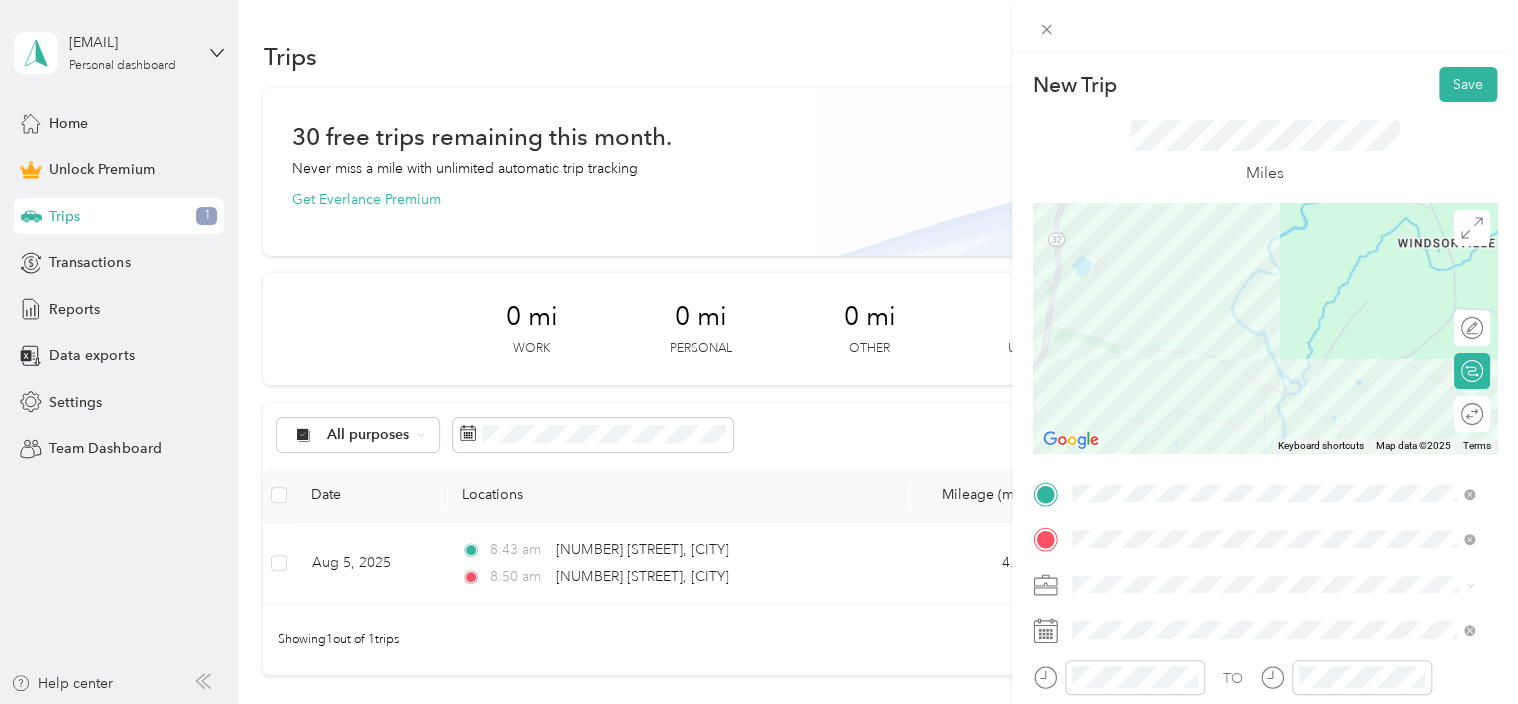 drag, startPoint x: 1216, startPoint y: 314, endPoint x: 1336, endPoint y: 192, distance: 171.12569 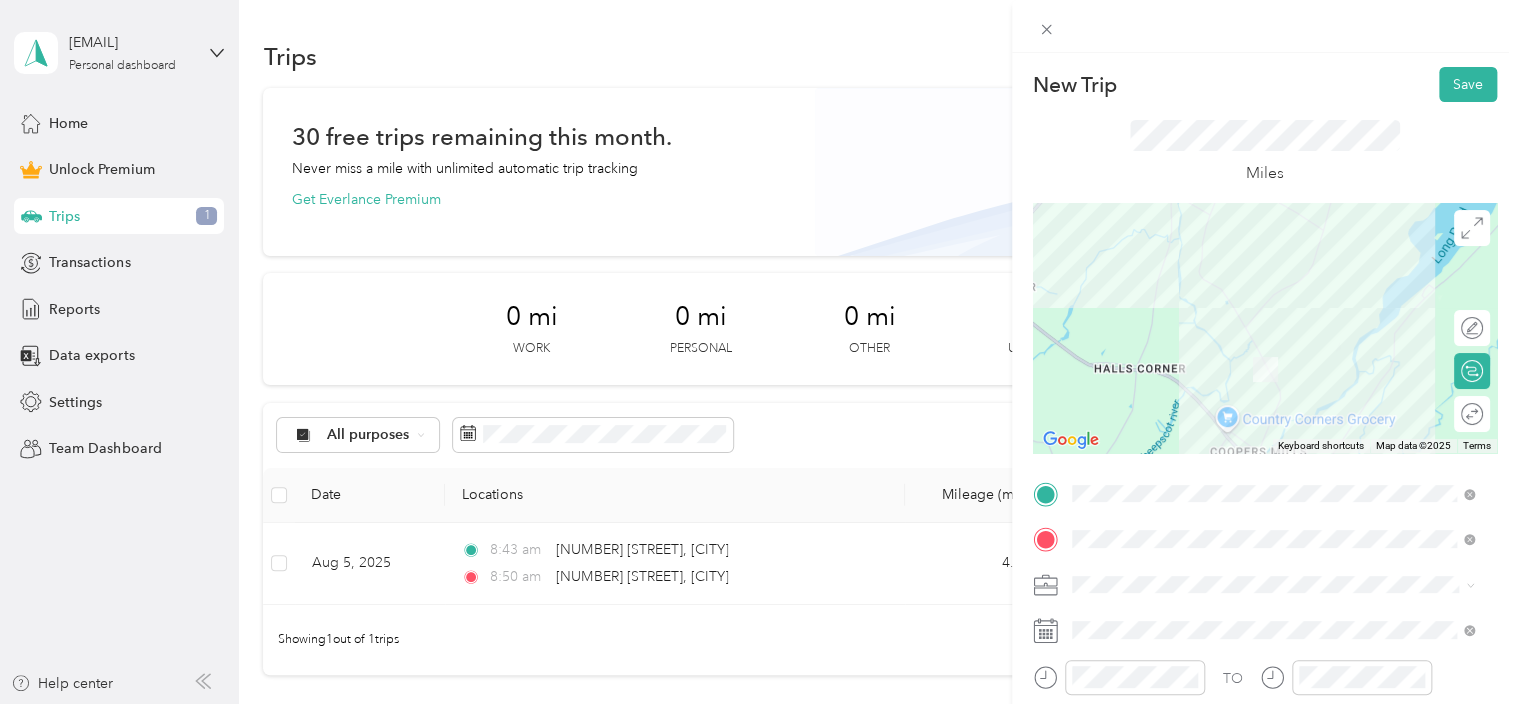 click on "New Trip Save This trip cannot be edited because it is either under review, approved, or paid. Contact your Team Manager to edit it. Miles To navigate the map with touch gestures double-tap and hold your finger on the map, then drag the map. ← Move left → Move right ↑ Move up ↓ Move down + Zoom in - Zoom out Home Jump left by 75% End Jump right by 75% Page Up Jump up by 75% Page Down Jump down by 75% Keyboard shortcuts Map Data Map data ©2025 Map data ©2025 1 km  Click to toggle between metric and imperial units Terms Report a map error Edit route Calculate route Round trip TO Add photo" at bounding box center [1265, 491] 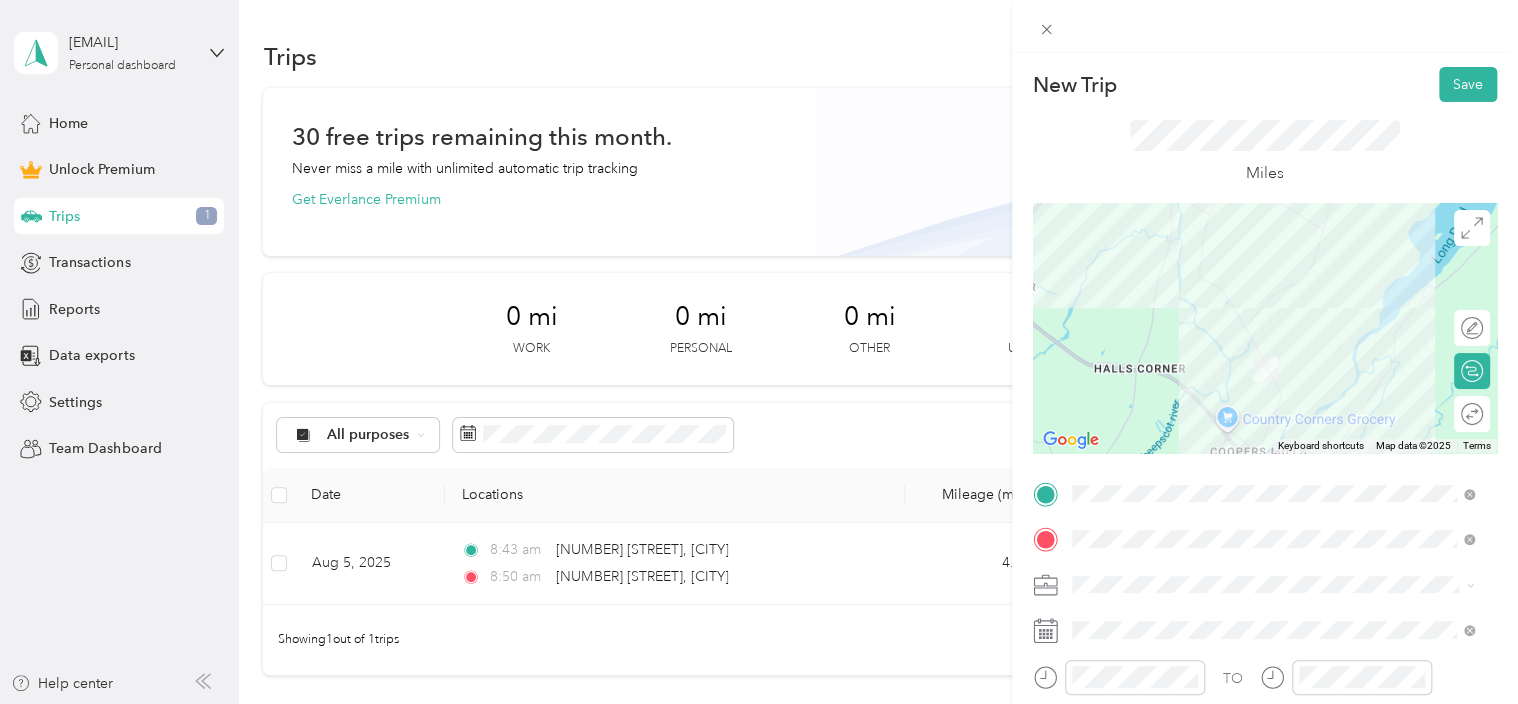drag, startPoint x: 1192, startPoint y: 358, endPoint x: 1215, endPoint y: 300, distance: 62.39391 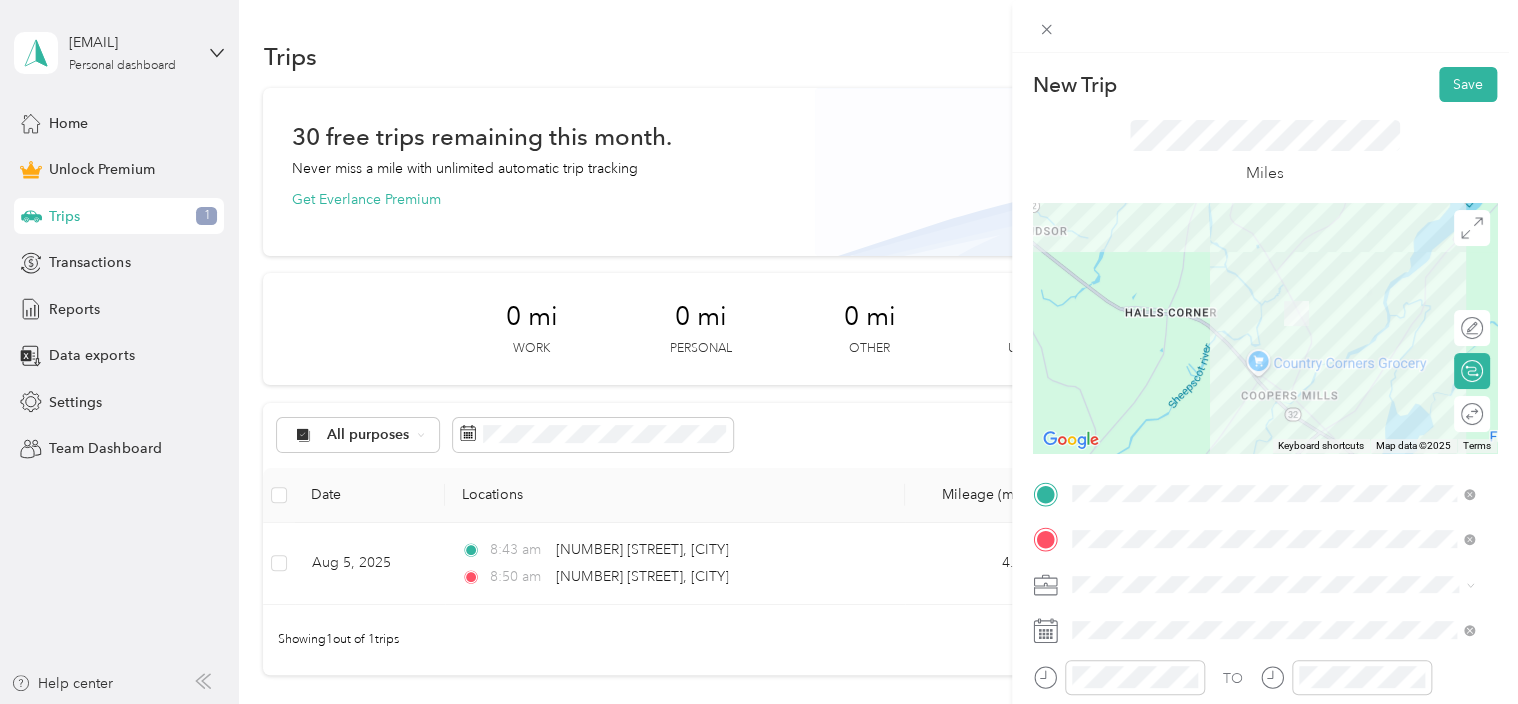 click at bounding box center [1265, 328] 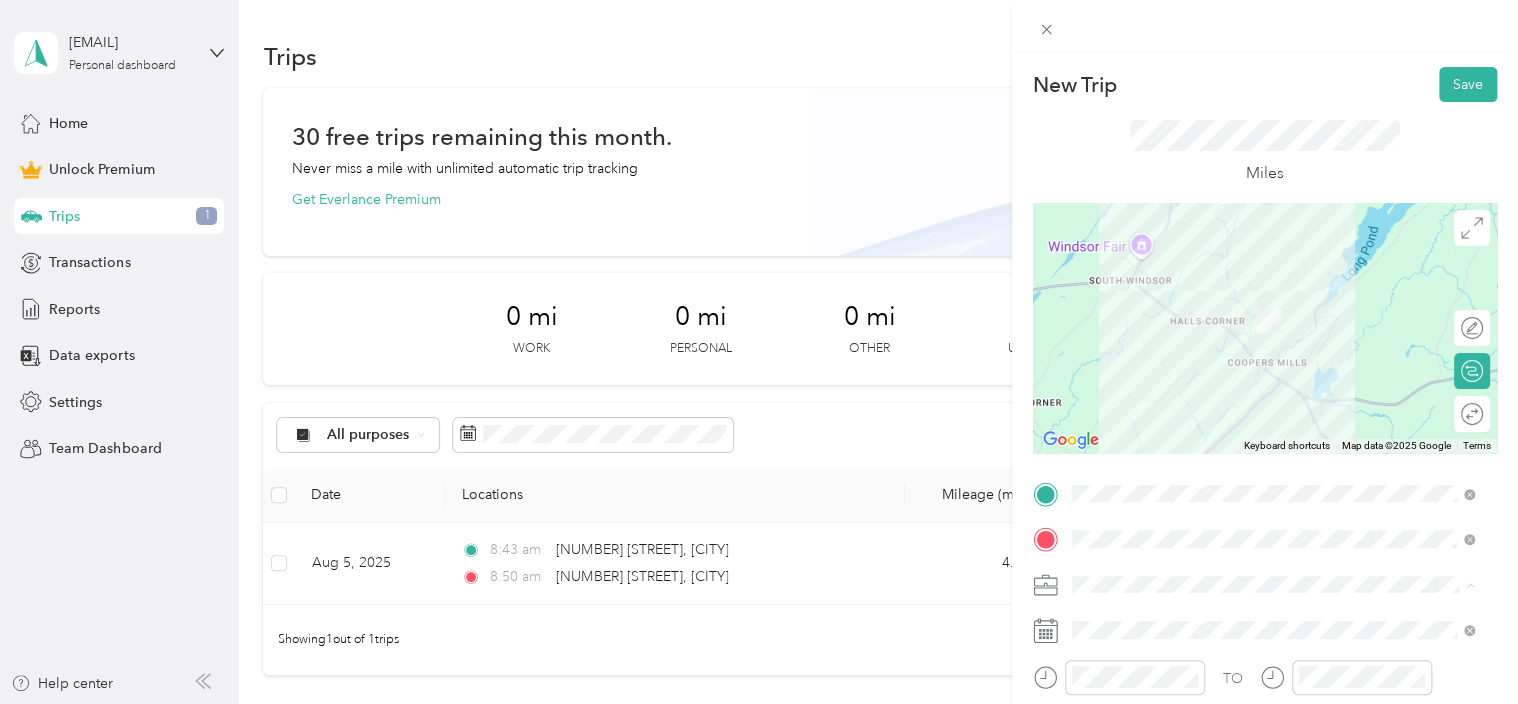 click on "Work" at bounding box center [1273, 304] 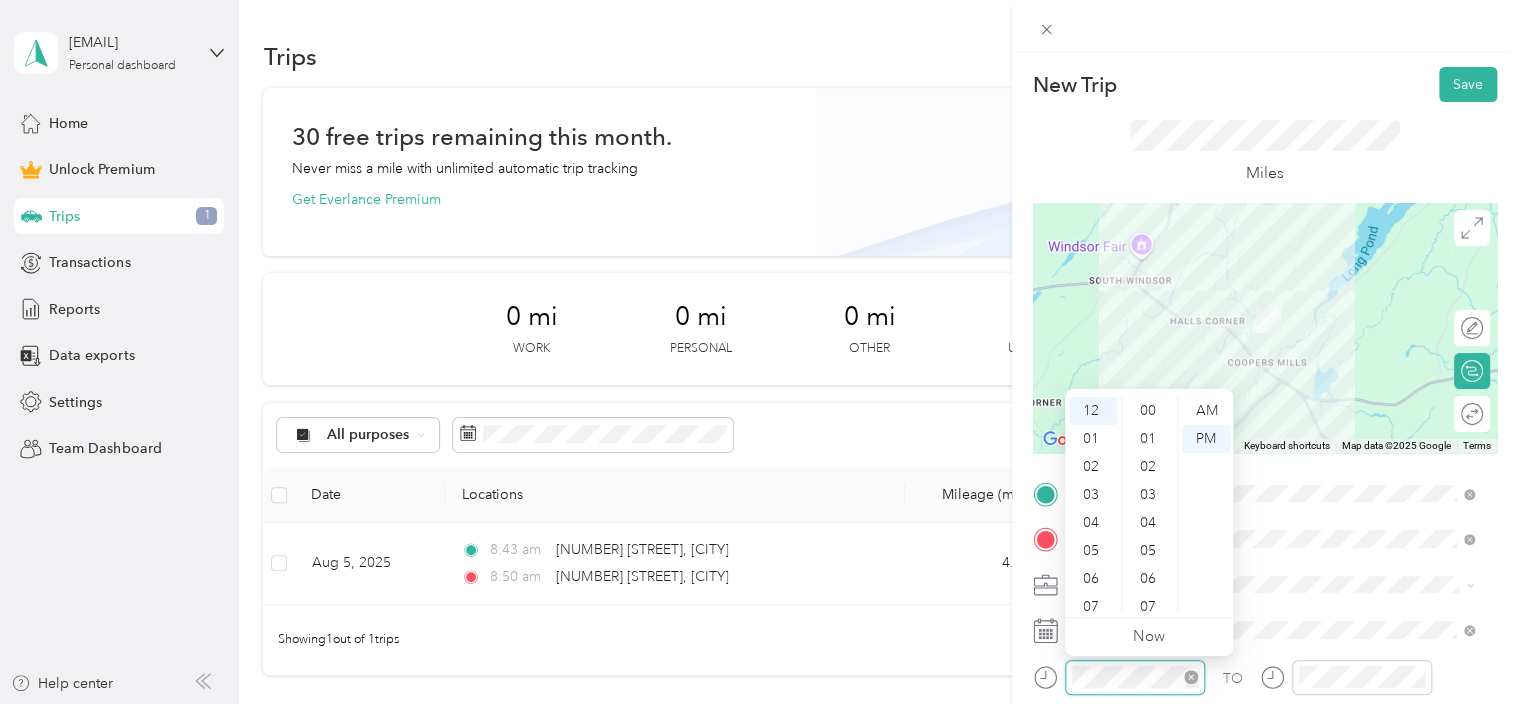 scroll, scrollTop: 644, scrollLeft: 0, axis: vertical 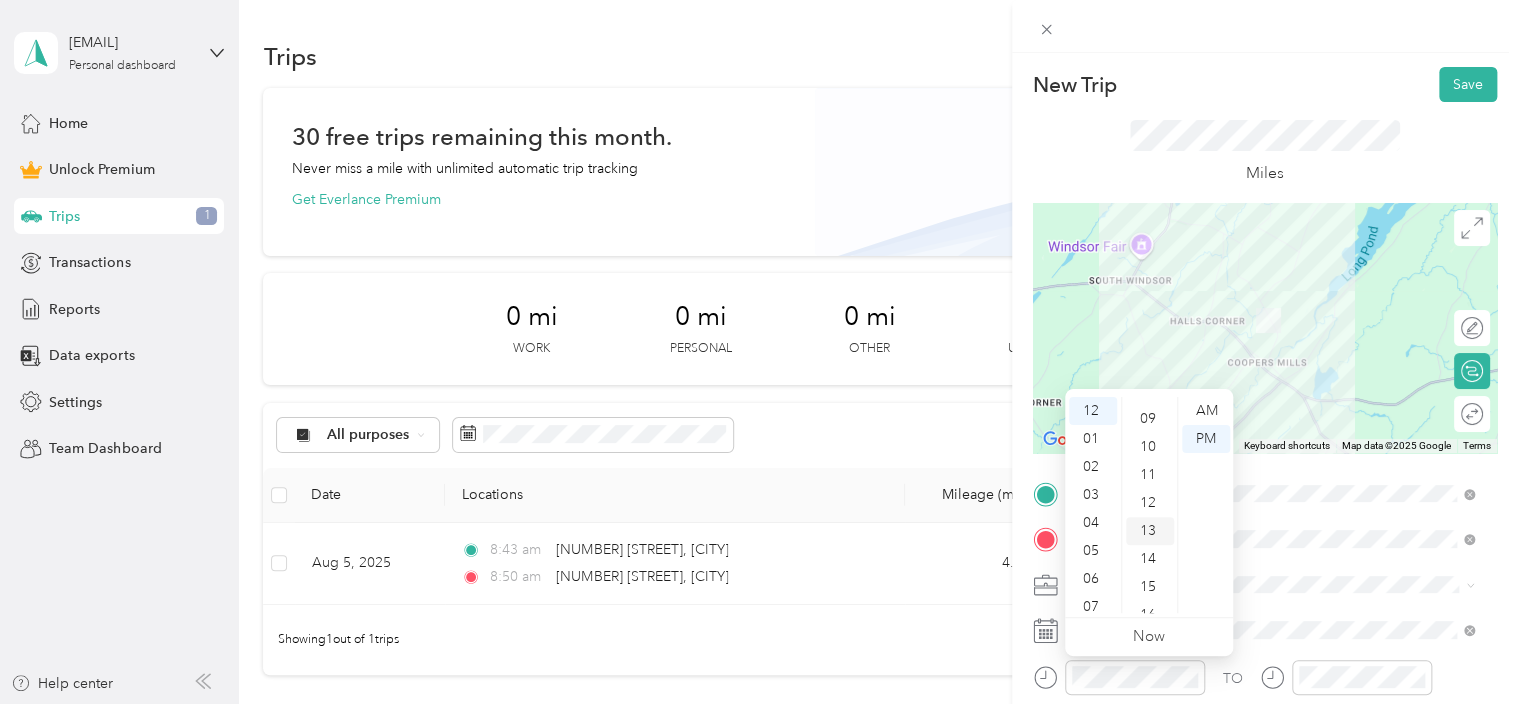 click on "13" at bounding box center (1150, 531) 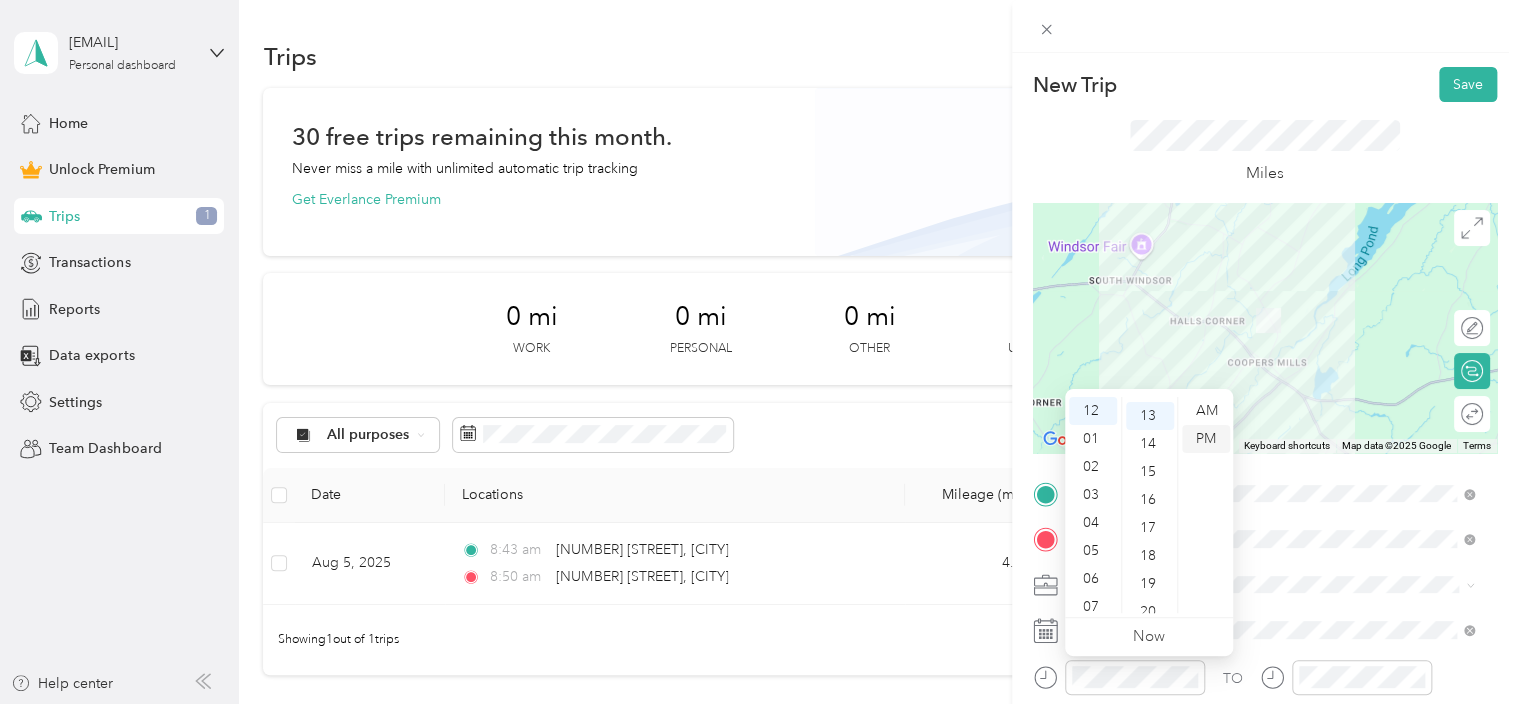 scroll, scrollTop: 364, scrollLeft: 0, axis: vertical 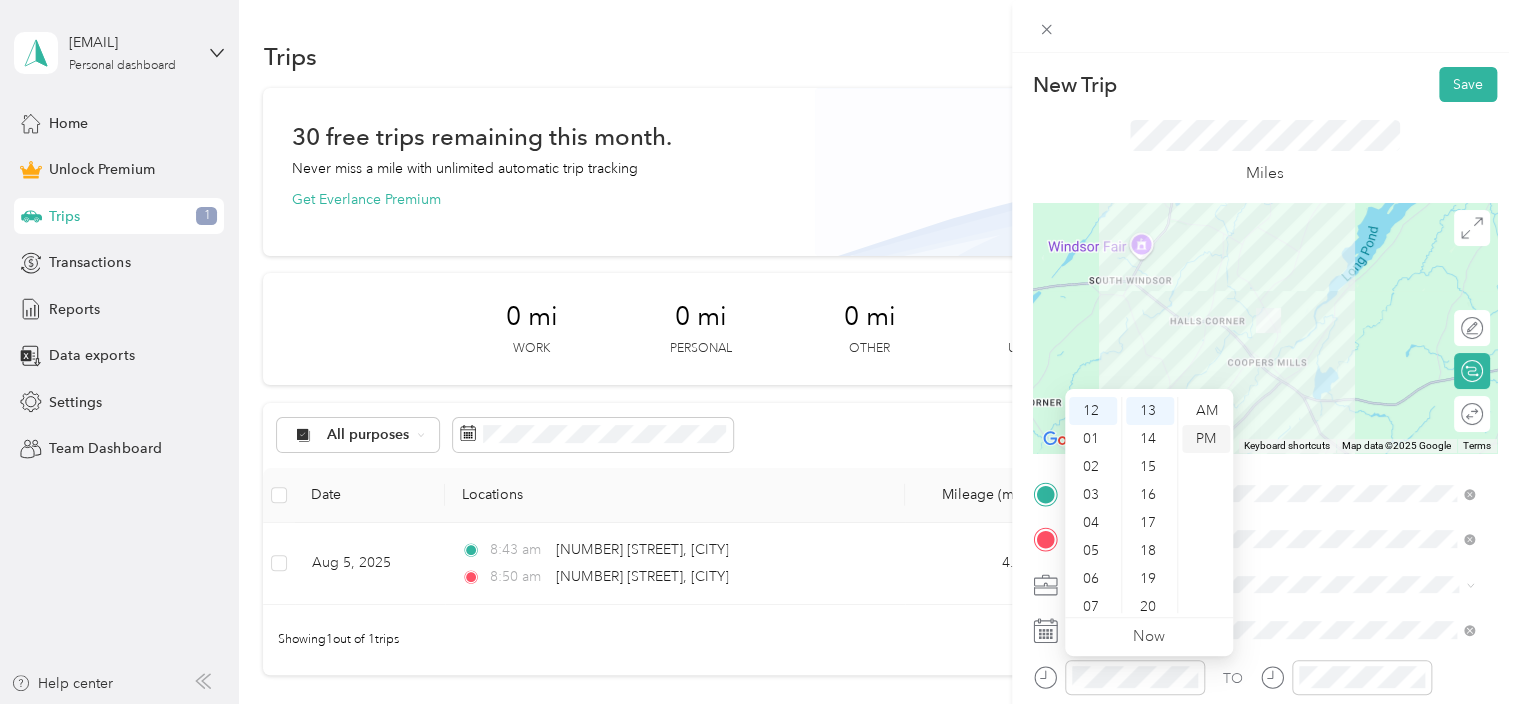 click on "PM" at bounding box center (1206, 439) 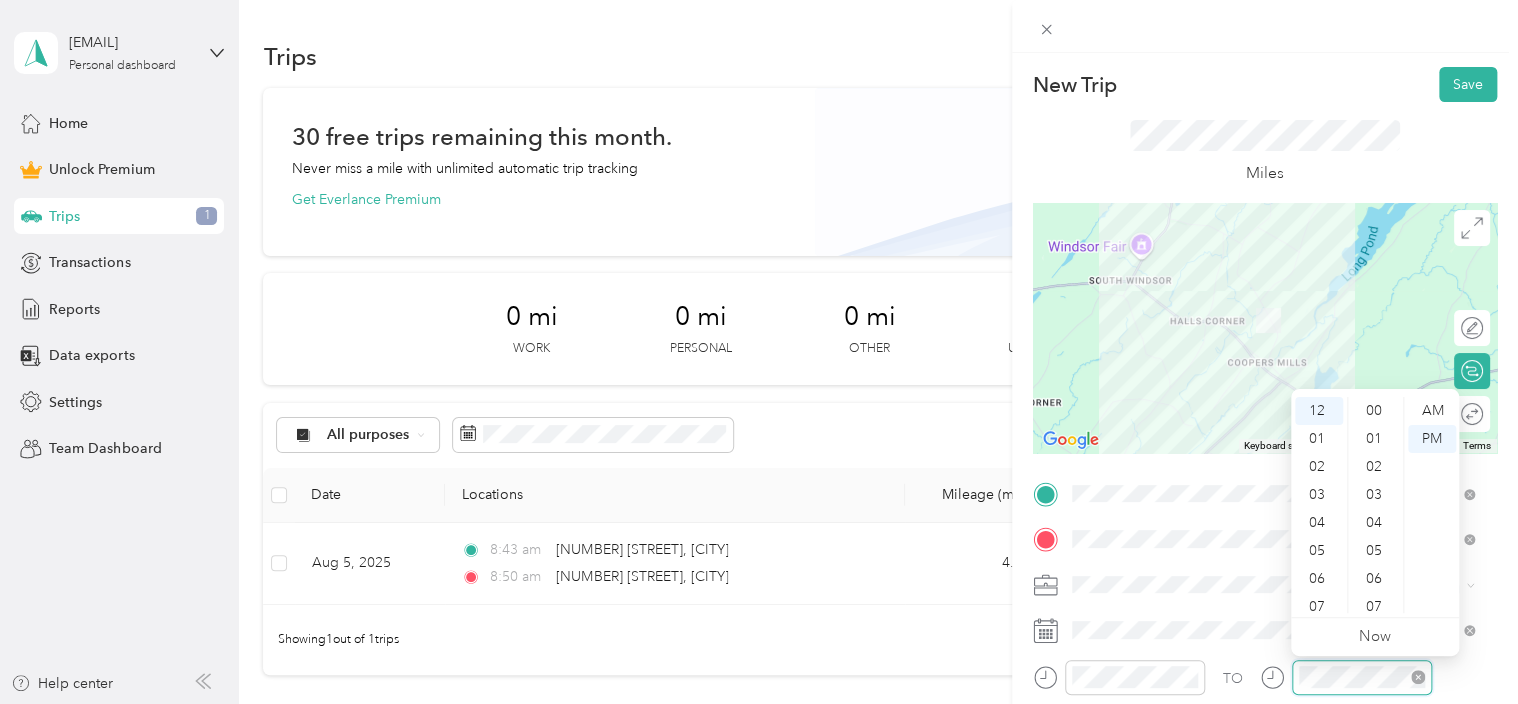 scroll, scrollTop: 644, scrollLeft: 0, axis: vertical 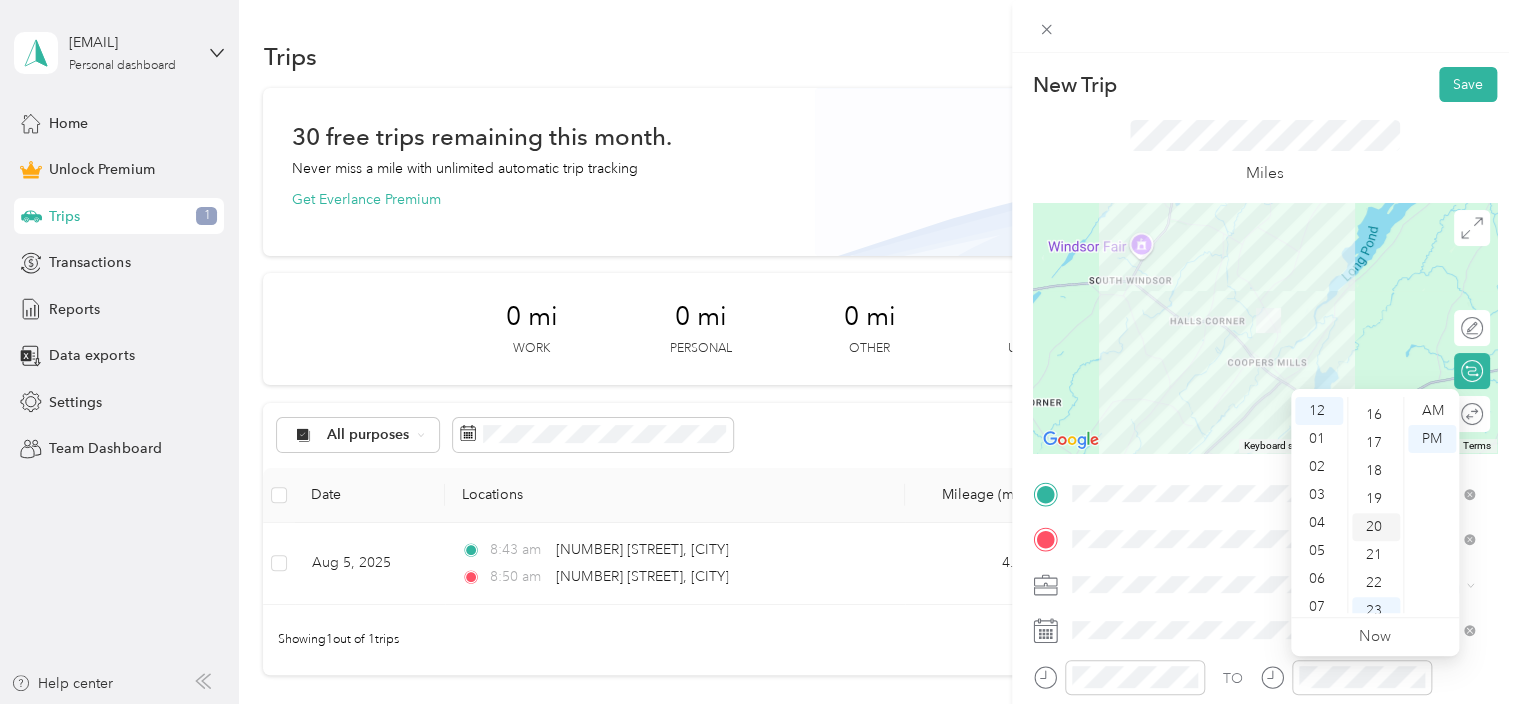 click on "20" at bounding box center (1376, 527) 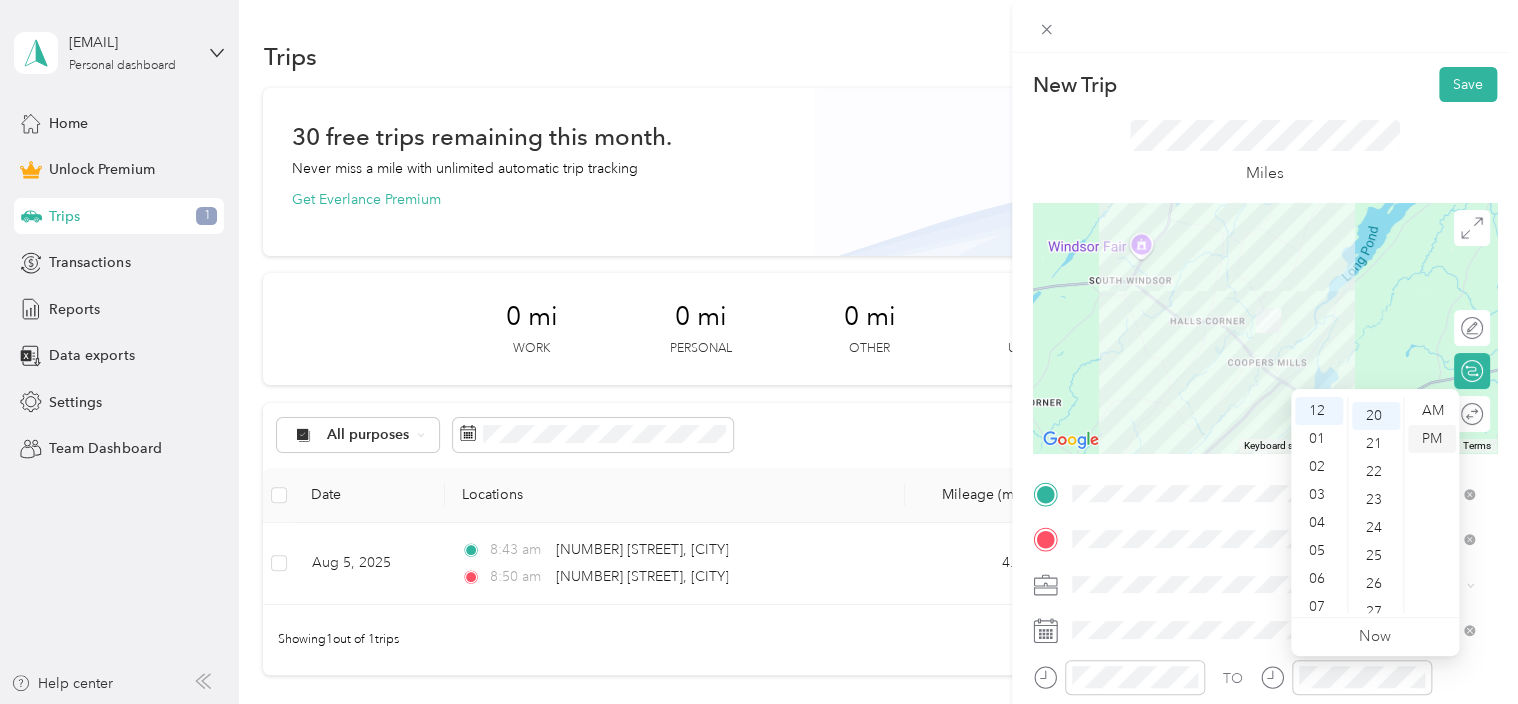 scroll, scrollTop: 560, scrollLeft: 0, axis: vertical 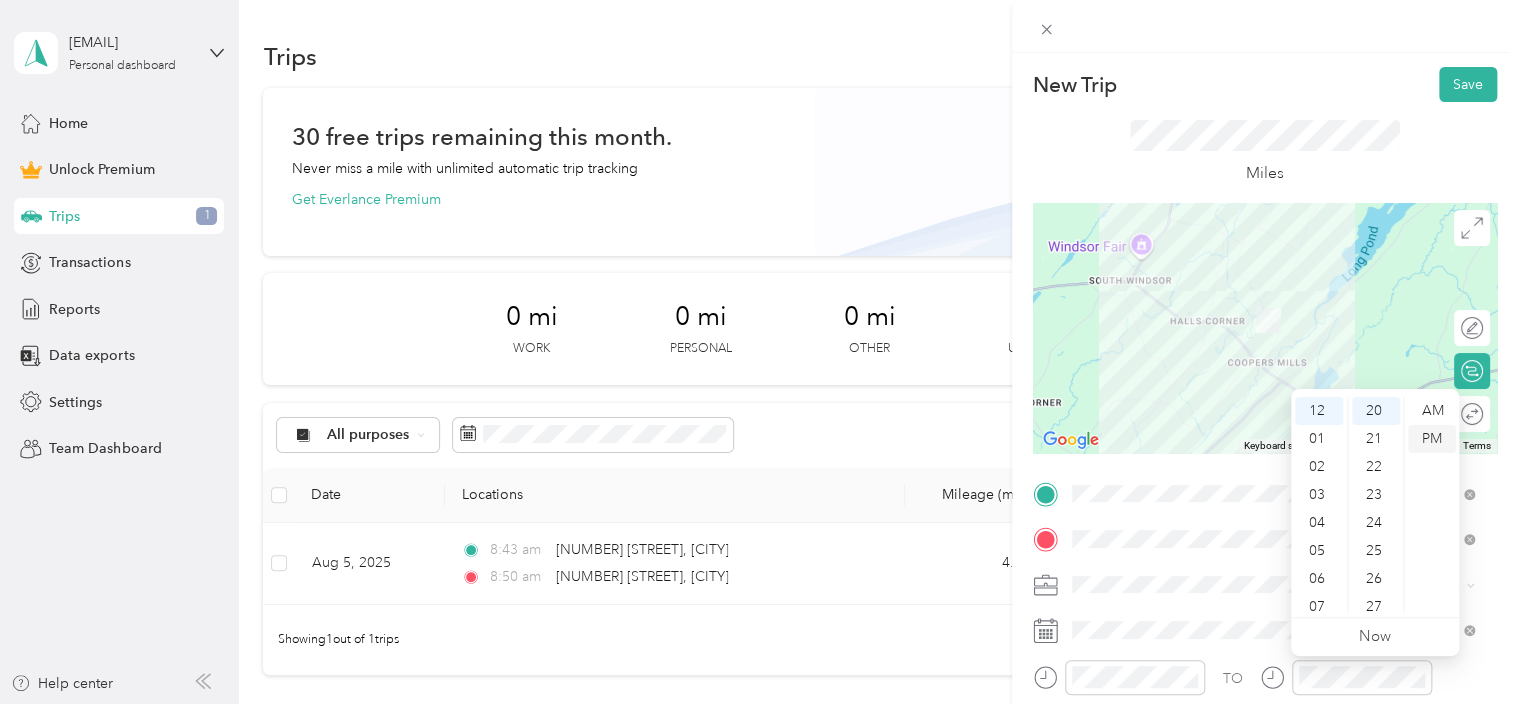 click on "PM" at bounding box center [1432, 439] 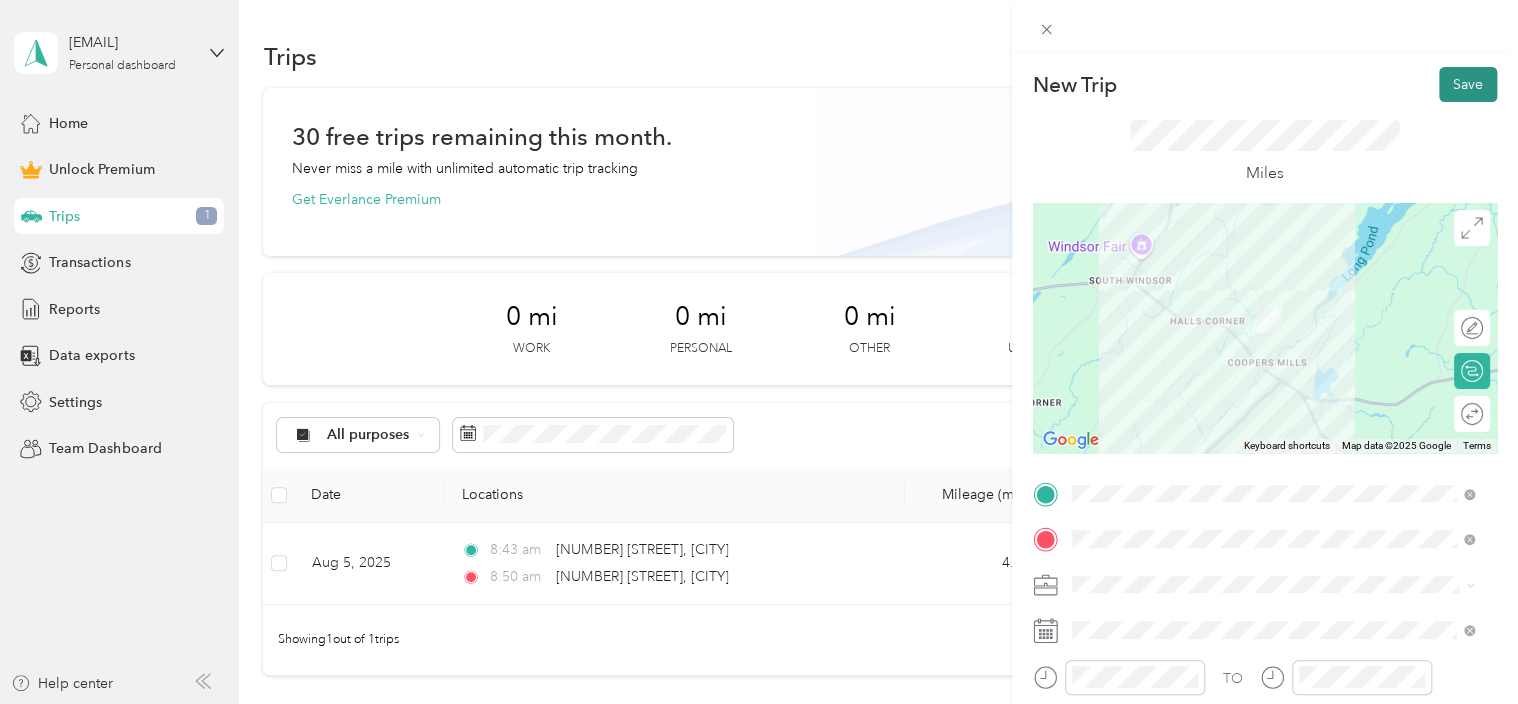 click on "Save" at bounding box center [1468, 84] 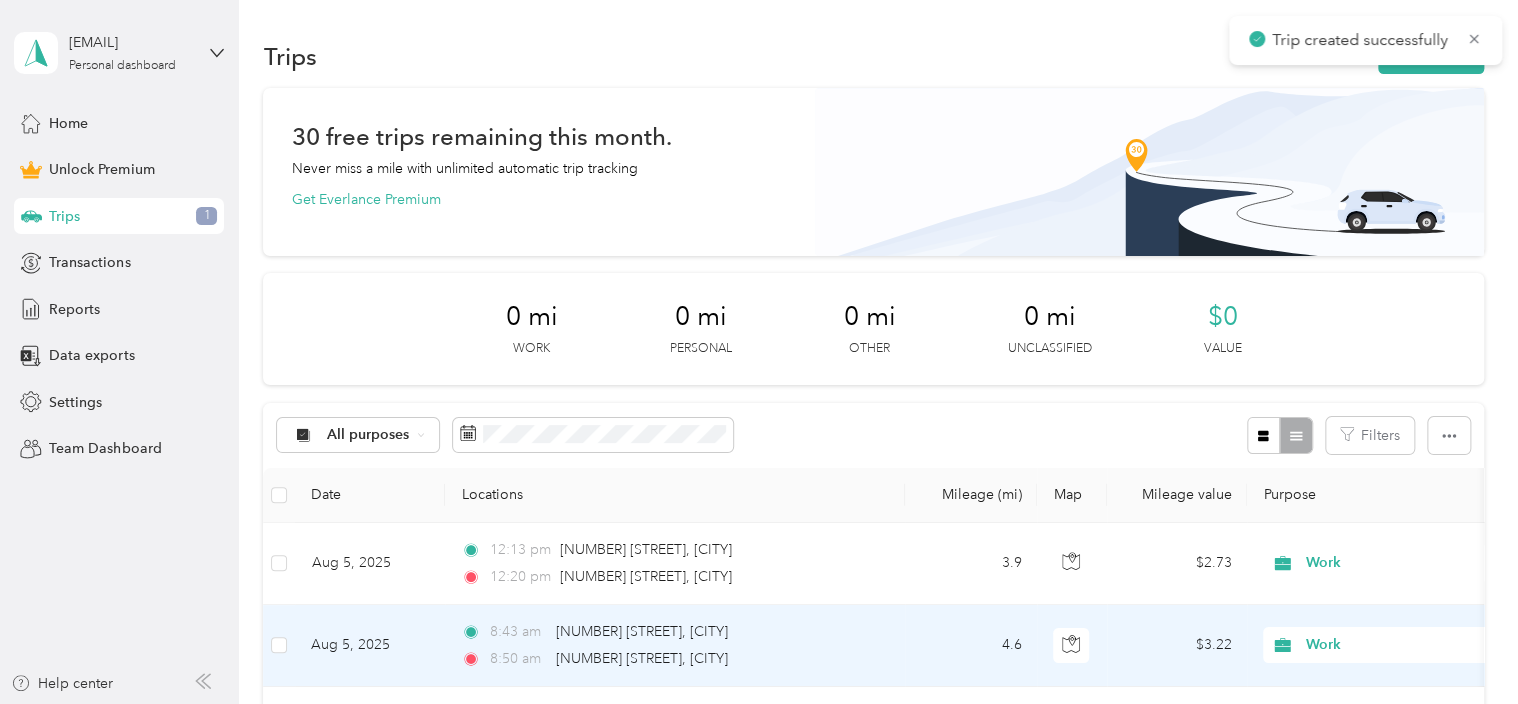 click on "[TIME] [NUMBER] [STREET], [CITY] [TIME] [NUMBER] [STREET], [CITY]" at bounding box center [675, 646] 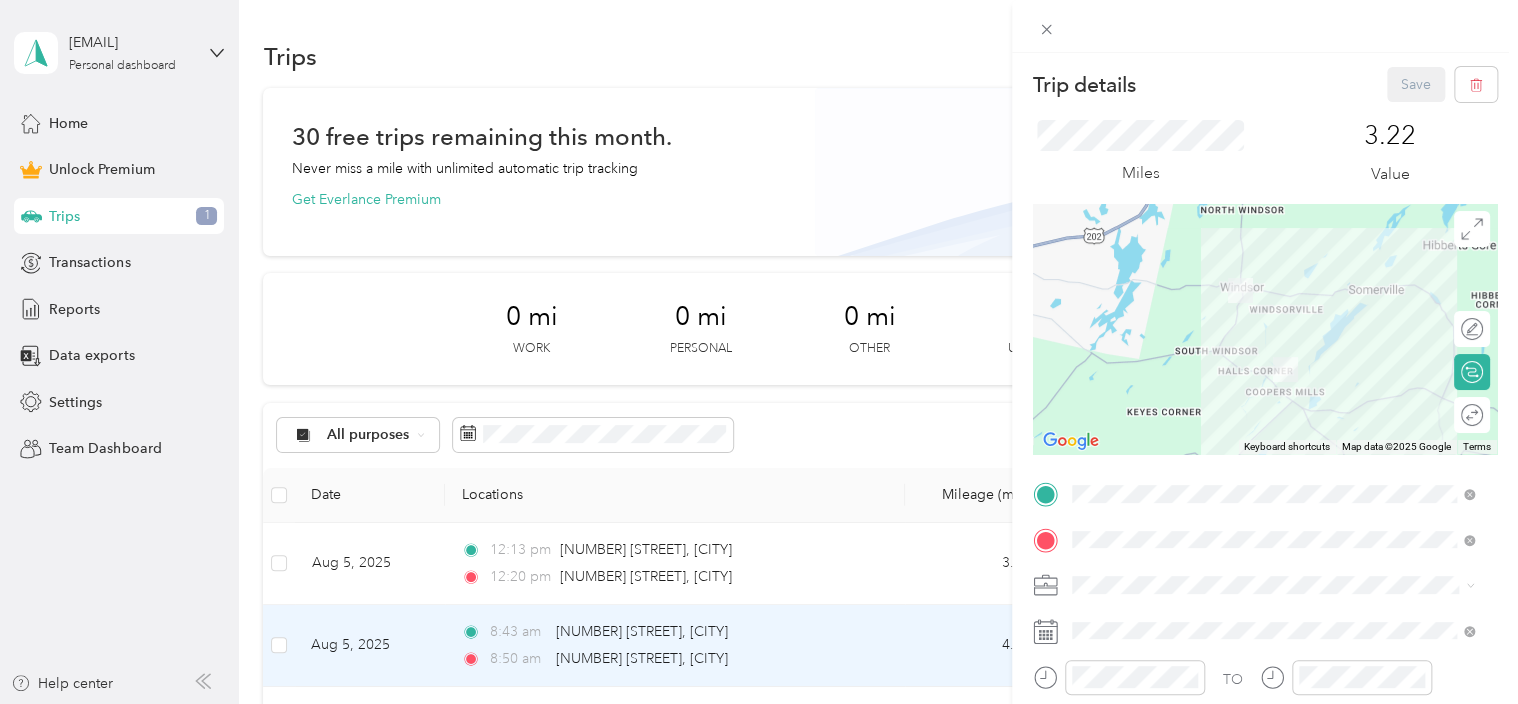 click at bounding box center (1265, 329) 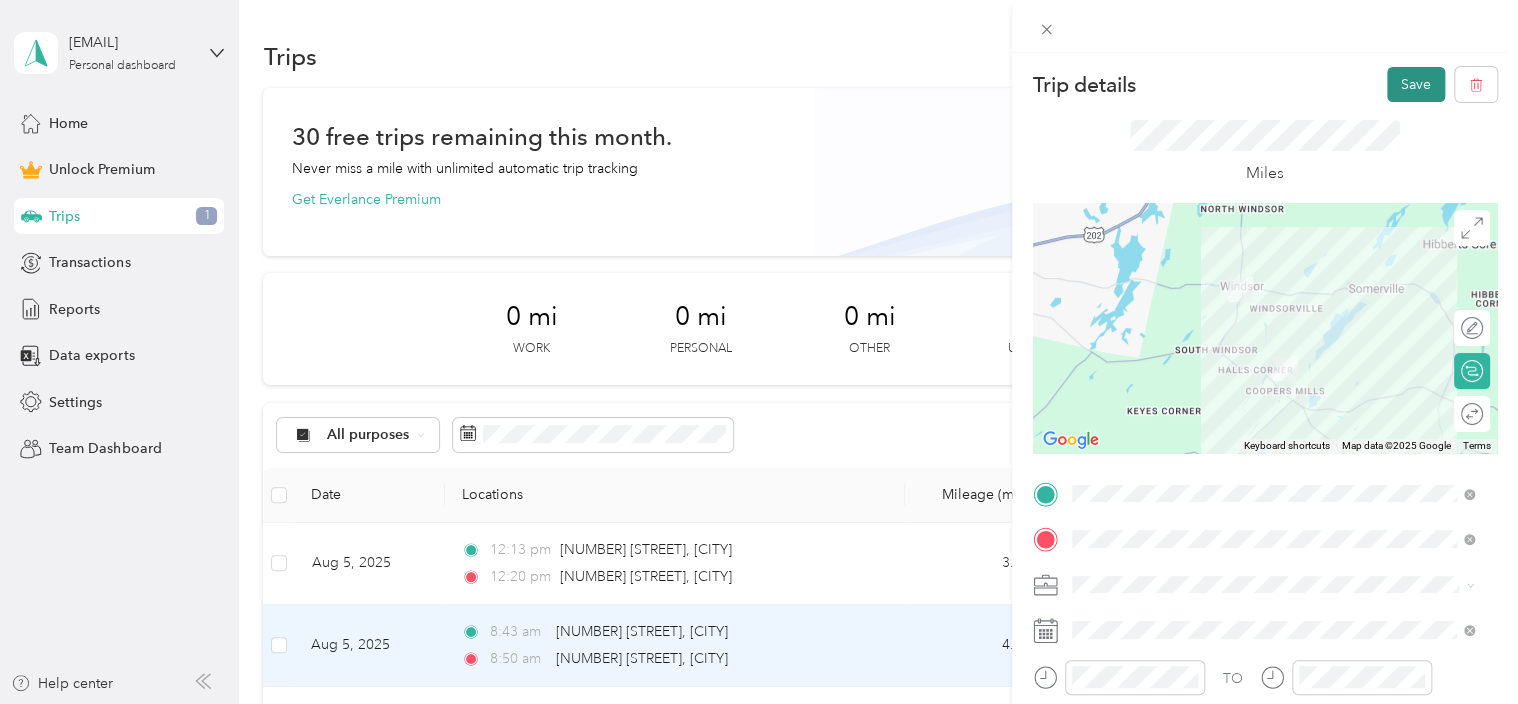 click on "Save" at bounding box center [1416, 84] 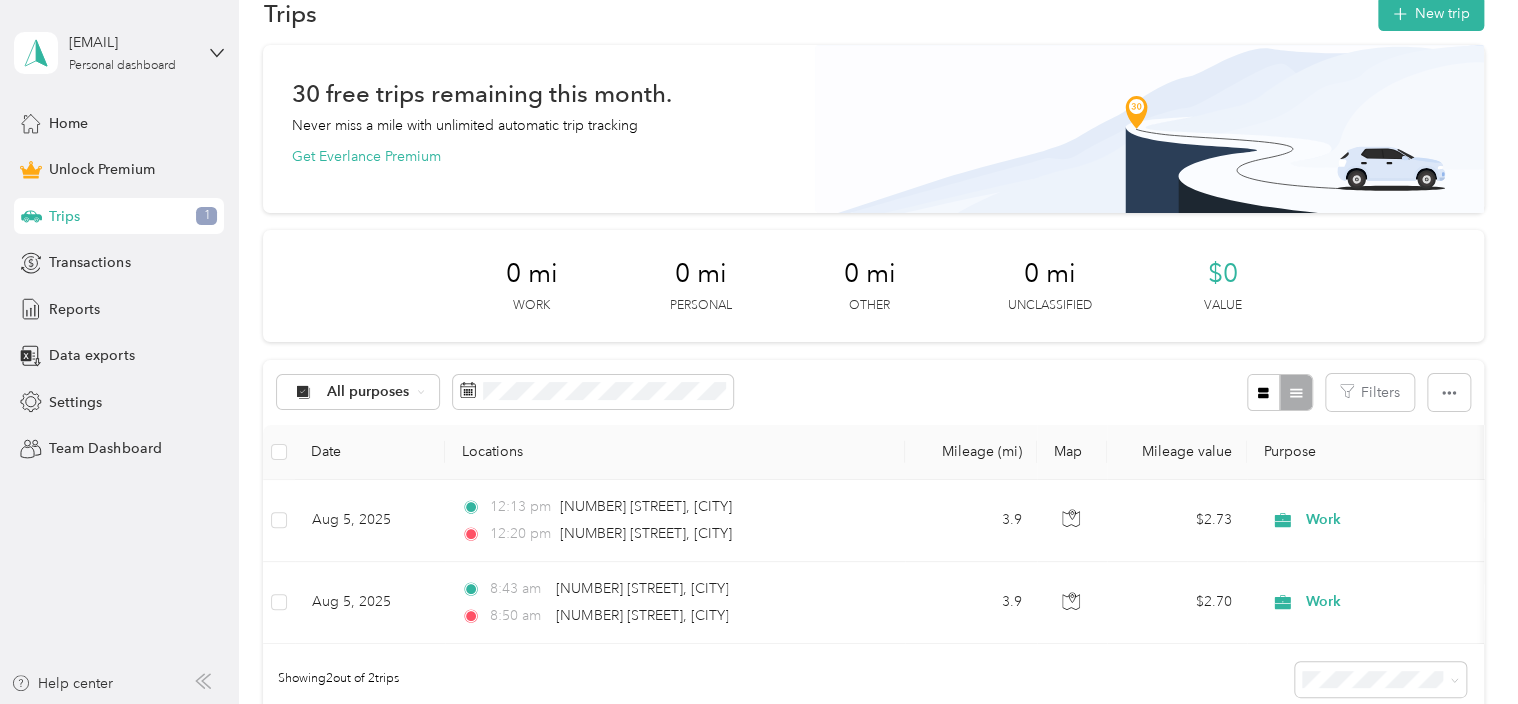 scroll, scrollTop: 0, scrollLeft: 0, axis: both 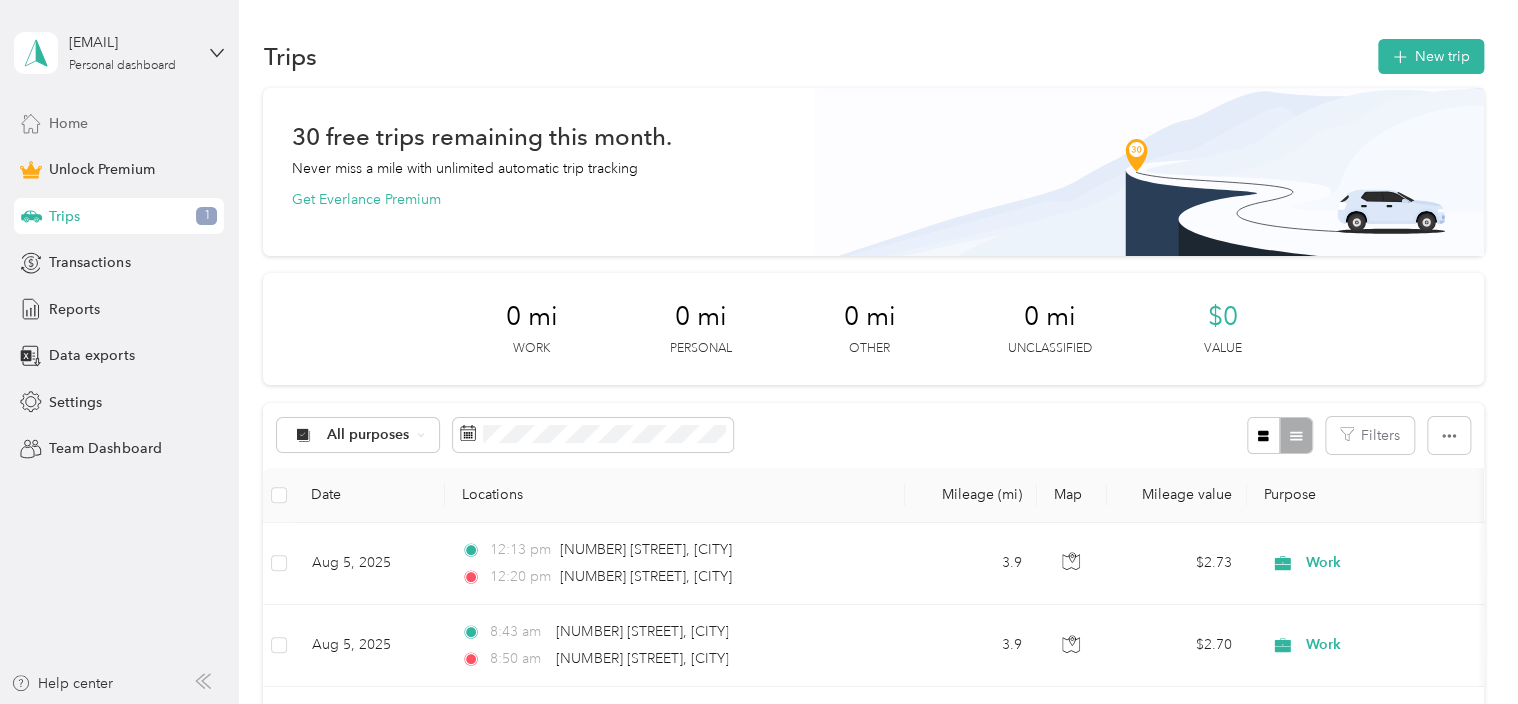click on "Home" at bounding box center [119, 123] 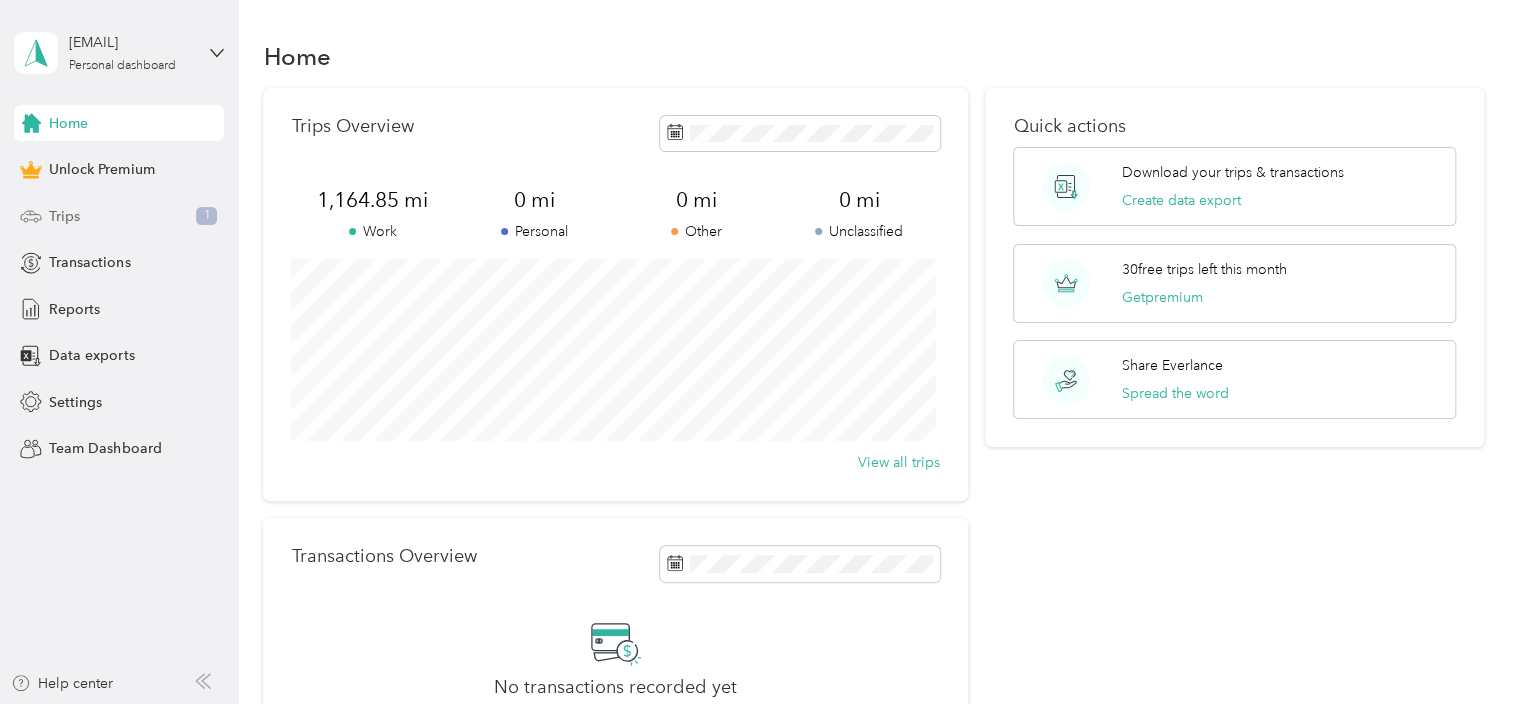 click on "Trips" at bounding box center (64, 216) 